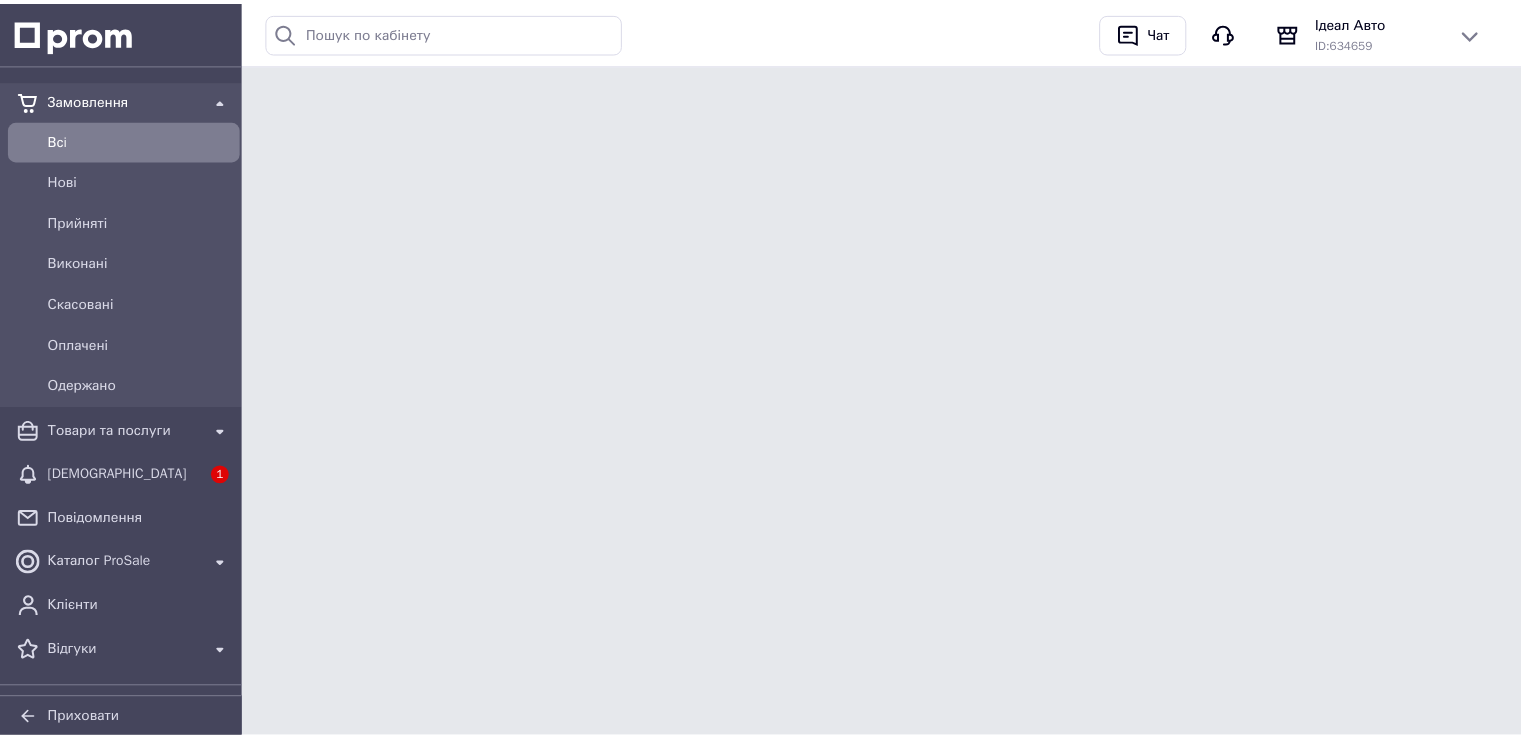 scroll, scrollTop: 0, scrollLeft: 0, axis: both 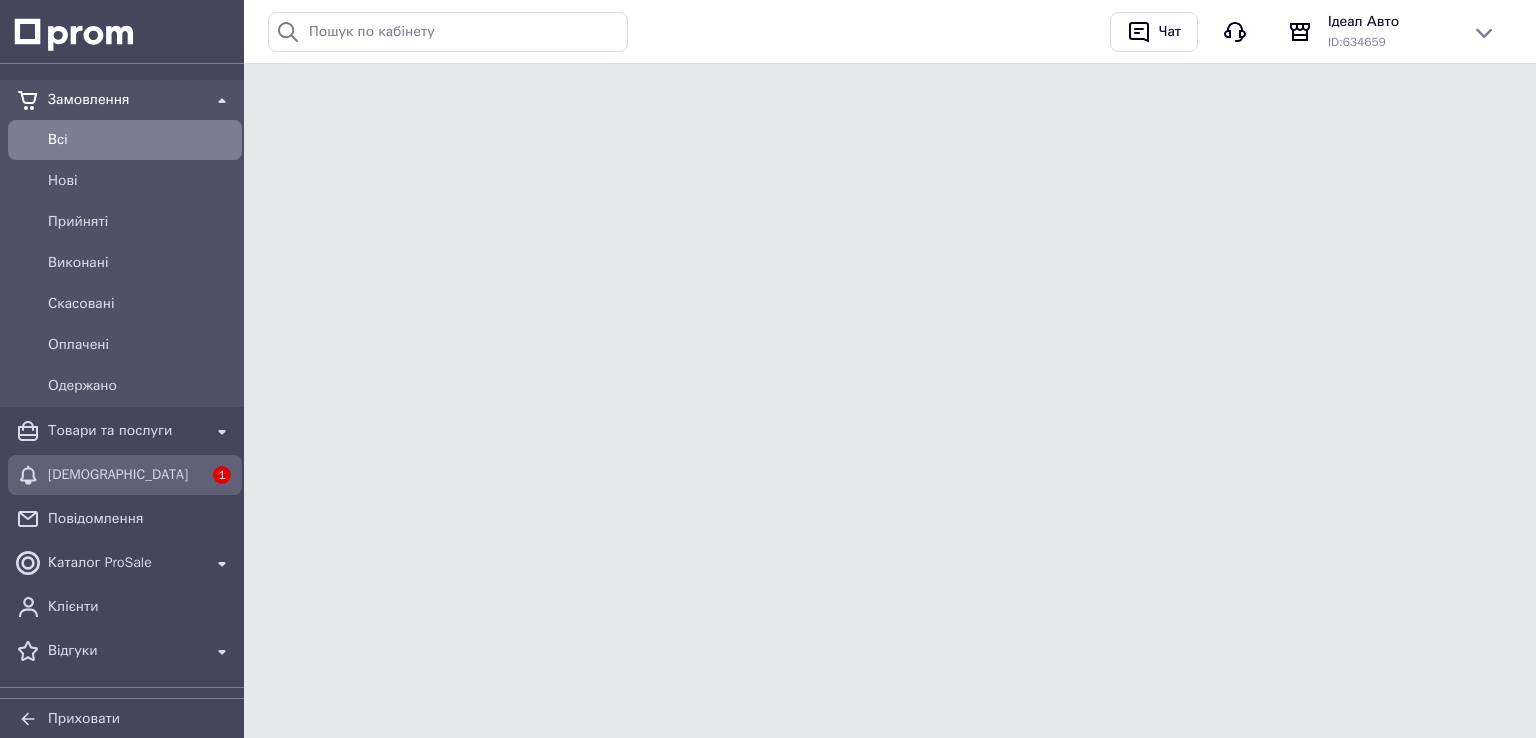 click on "[DEMOGRAPHIC_DATA]" at bounding box center [125, 475] 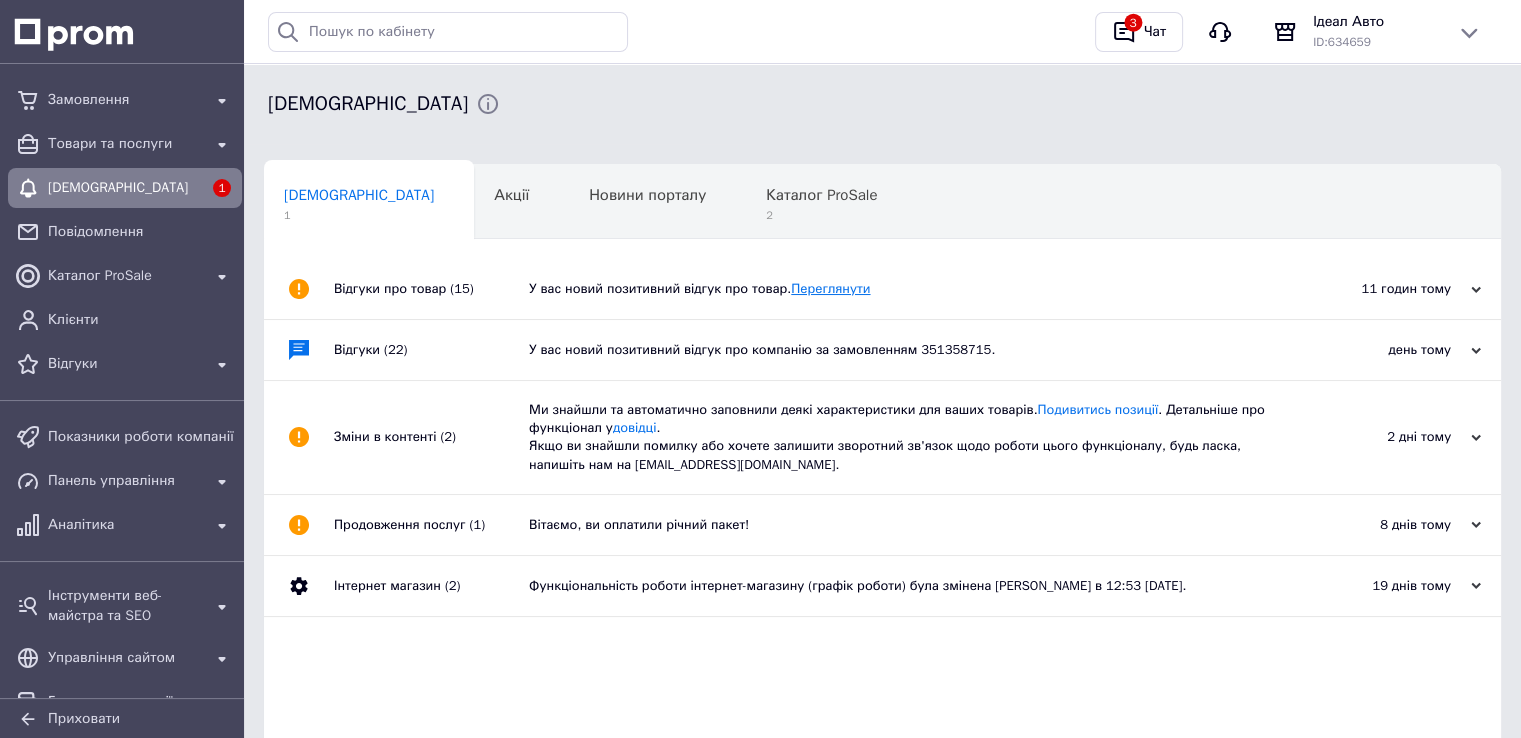click on "Переглянути" at bounding box center [830, 288] 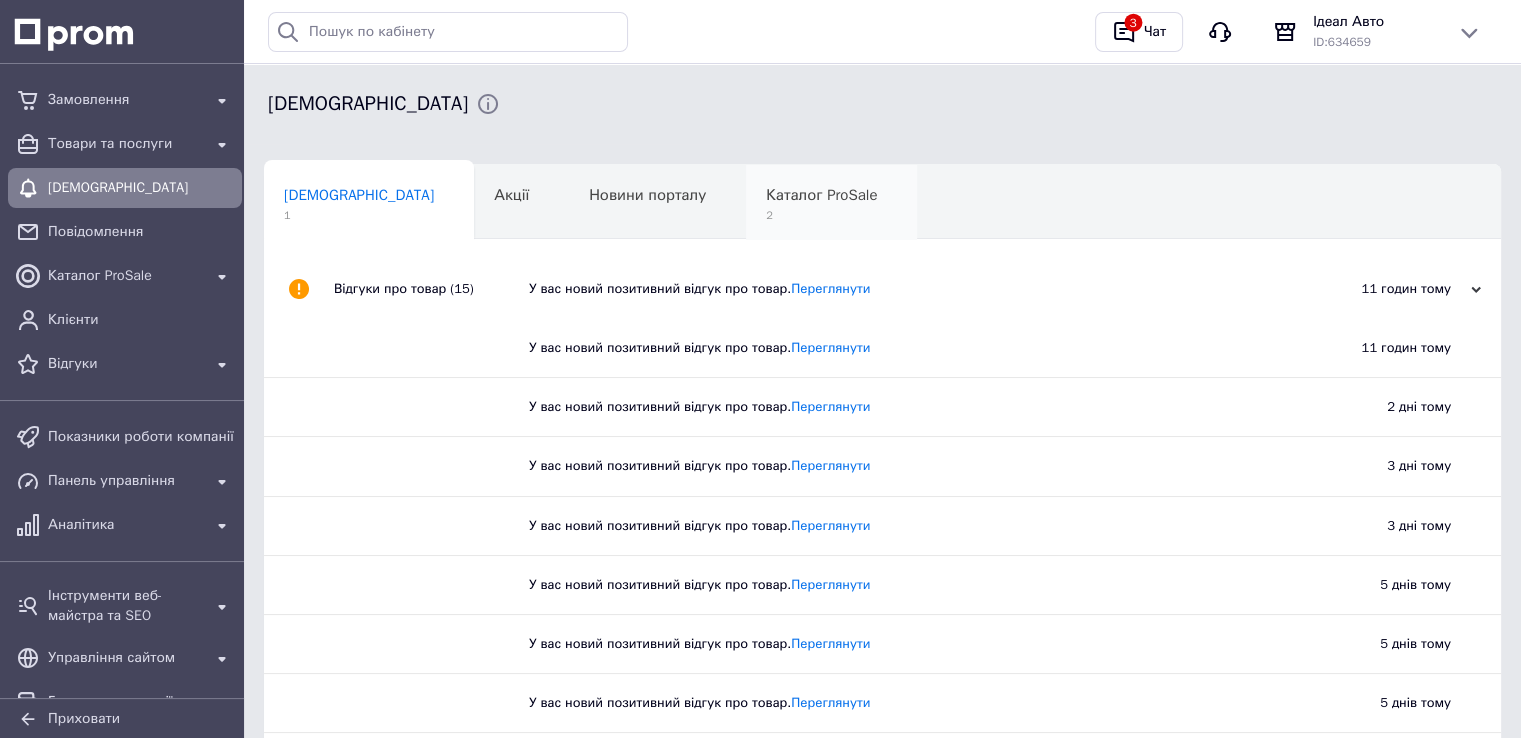 click on "Каталог ProSale" at bounding box center (821, 195) 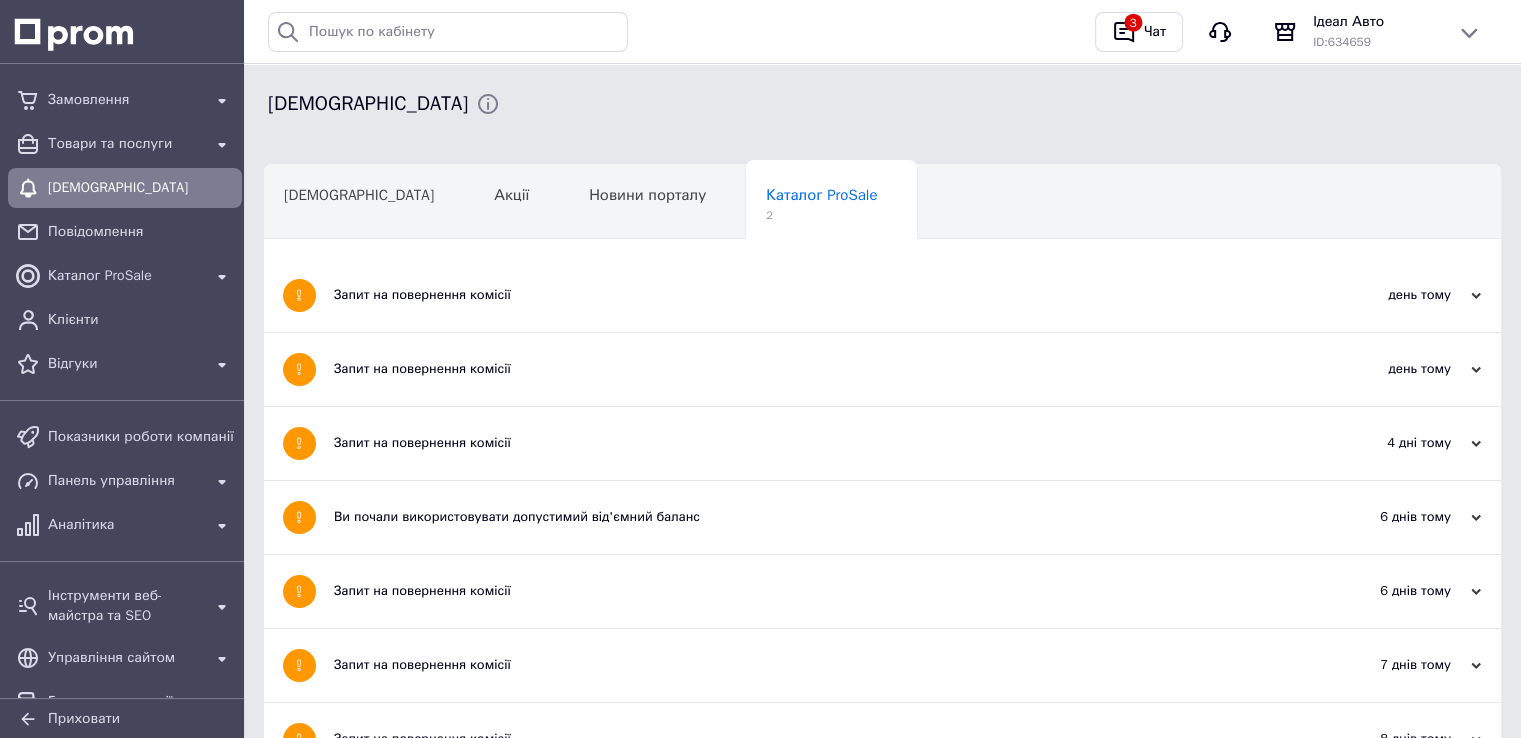 click on "Запит на повернення комісії" at bounding box center [807, 369] 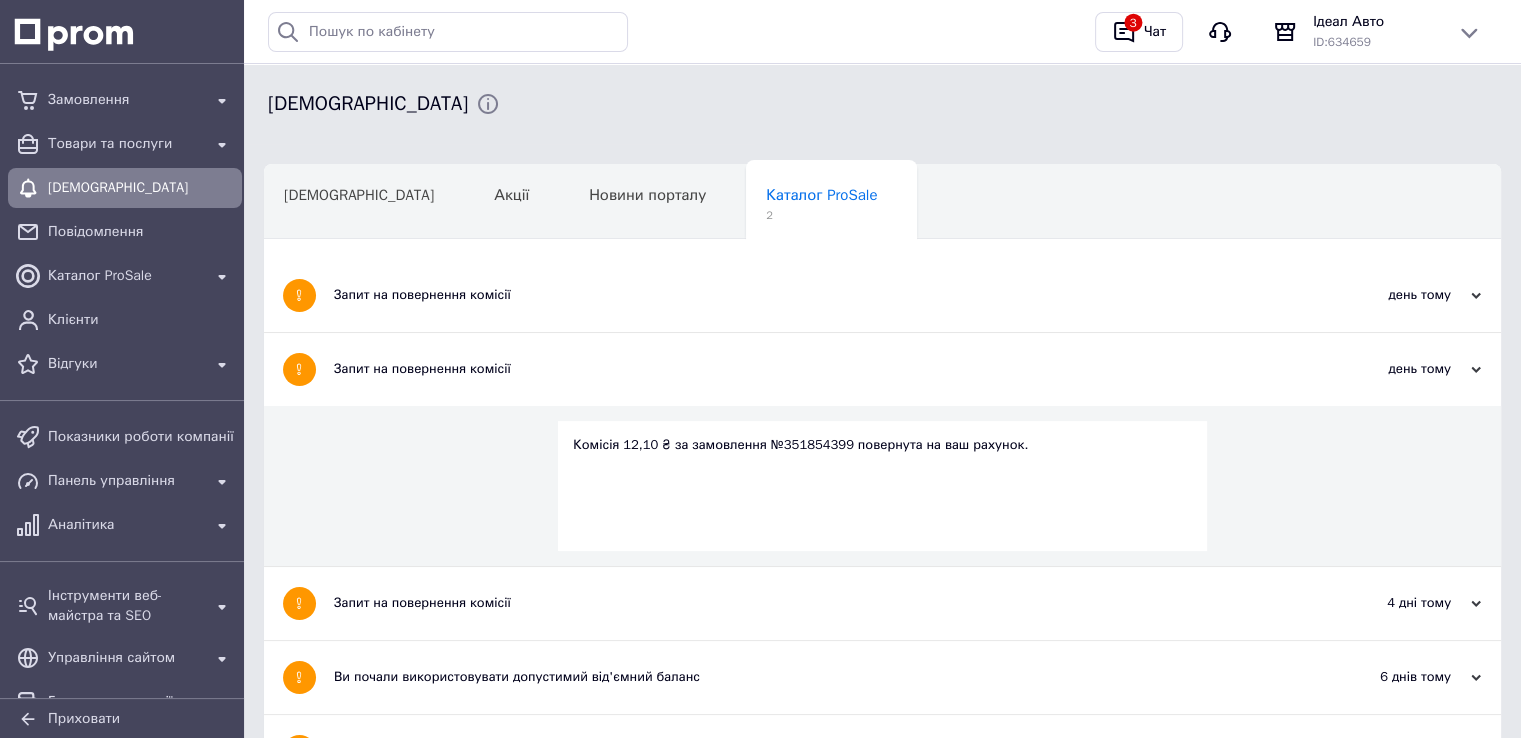 click on "Запит на повернення комісії" at bounding box center (807, 295) 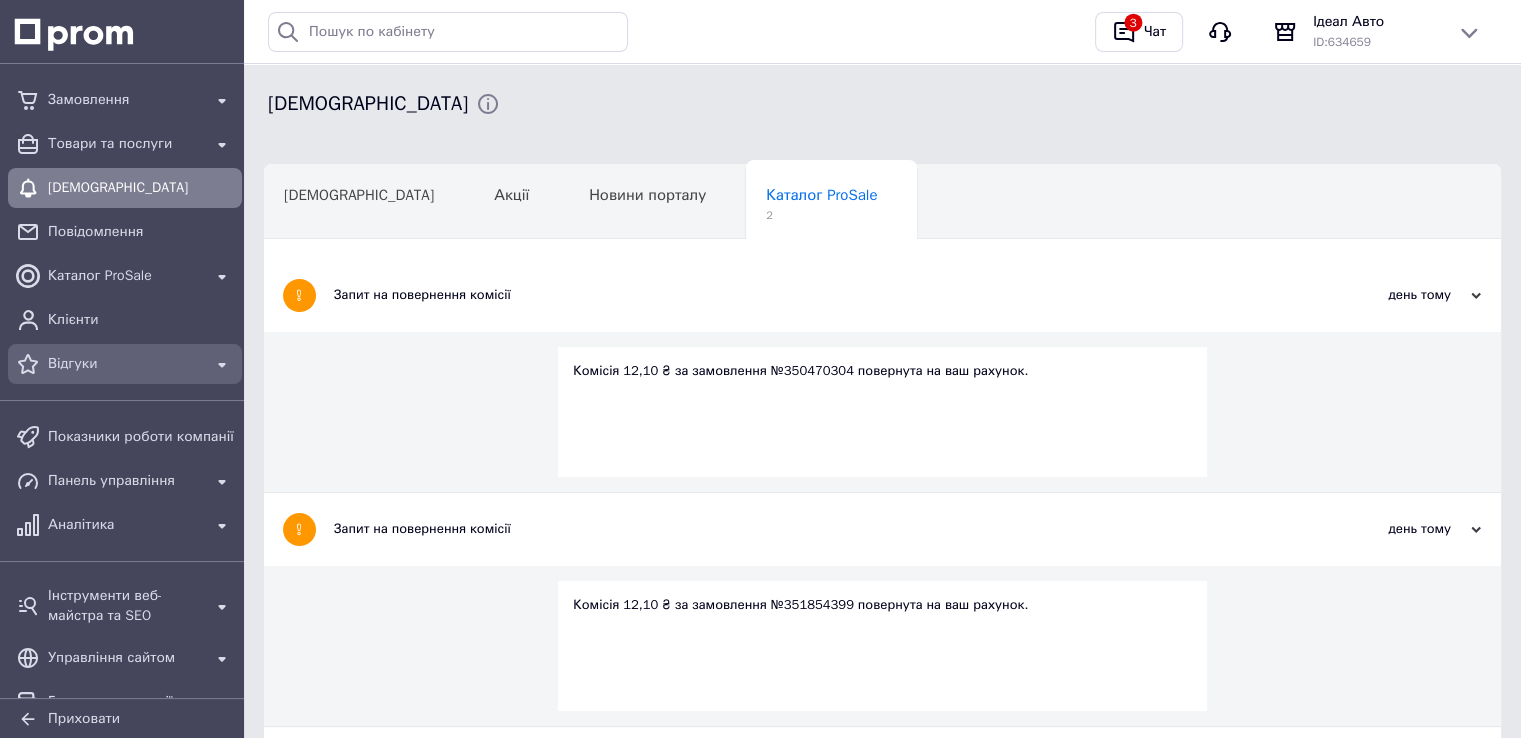 click at bounding box center [28, 364] 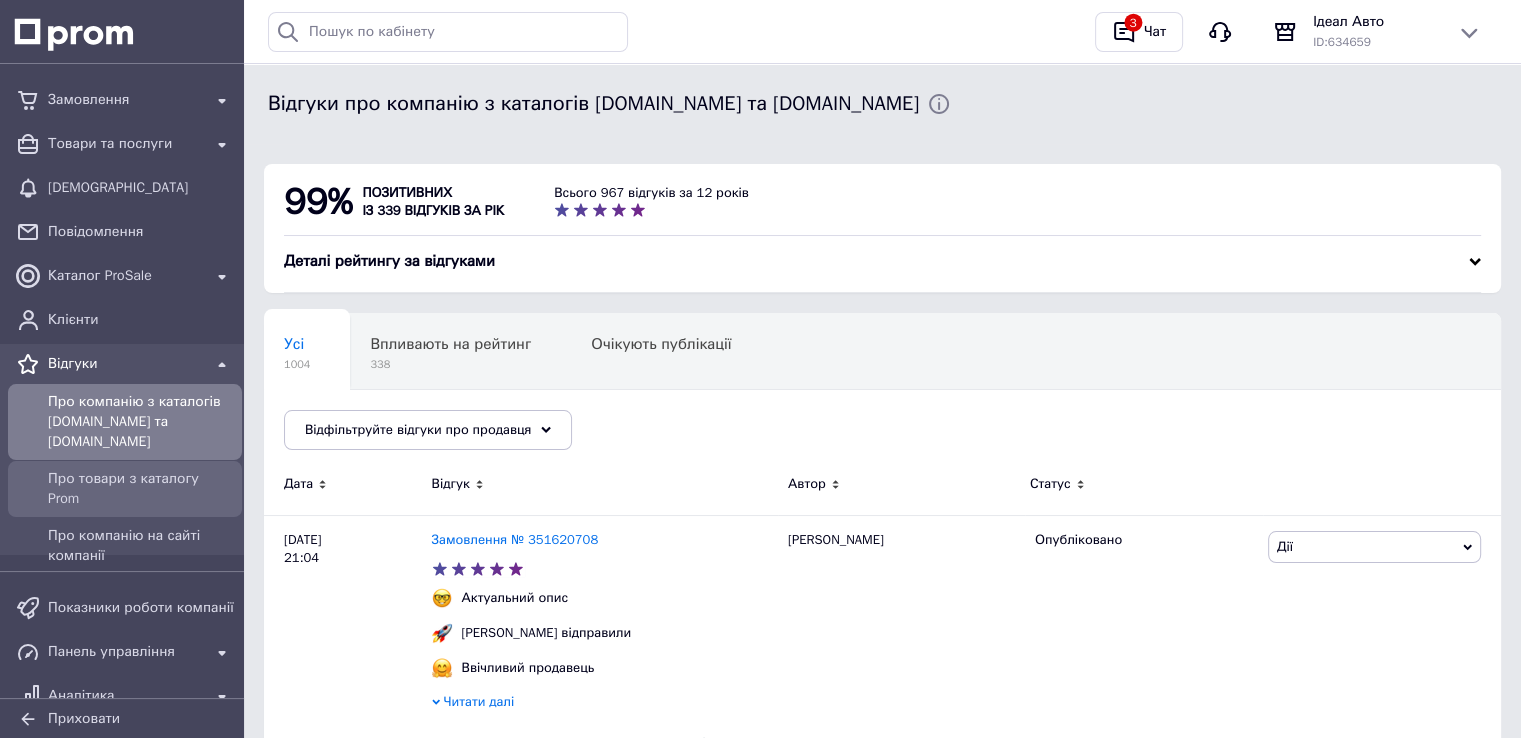 click on "Про товари з каталогу Prom" at bounding box center (141, 489) 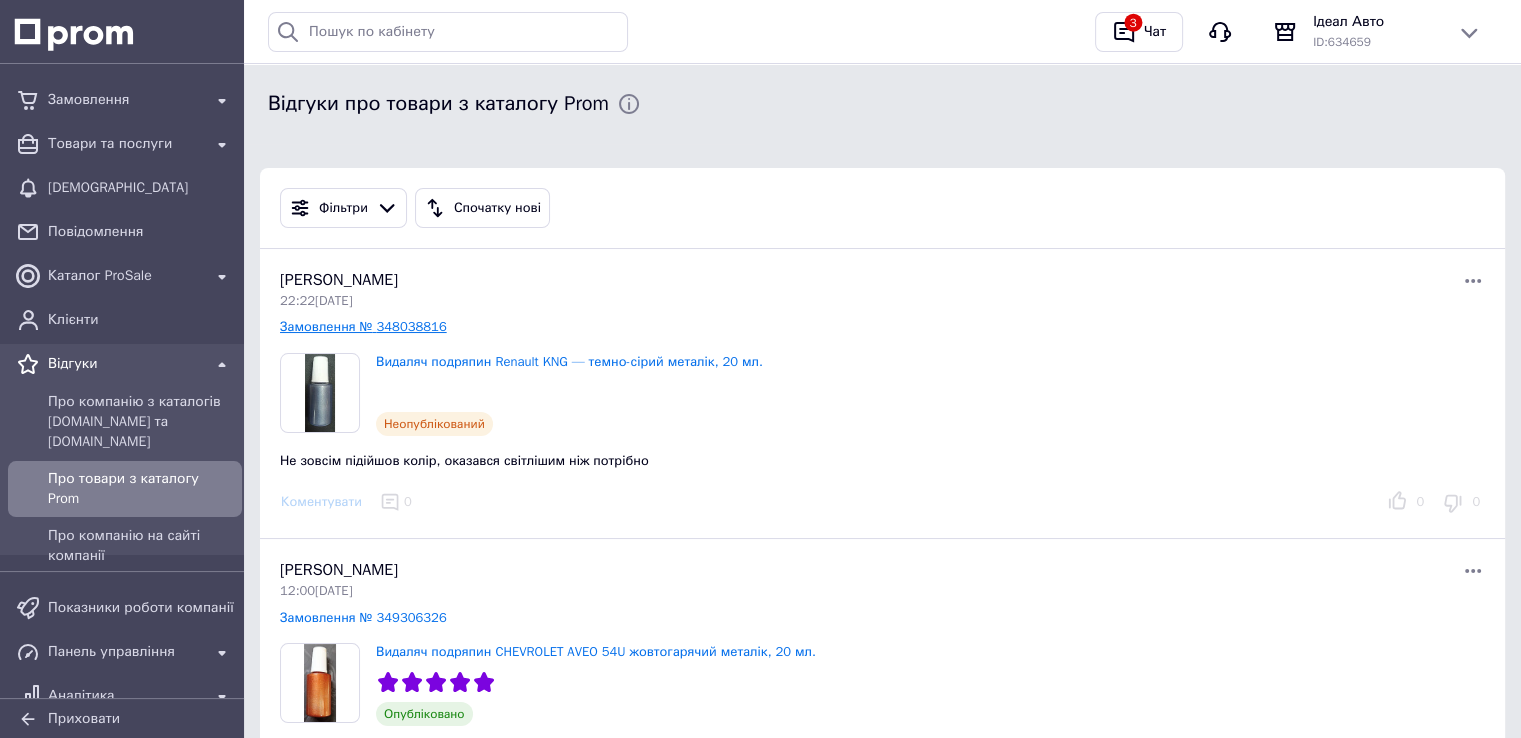 click on "Замовлення №   348038816" at bounding box center [363, 326] 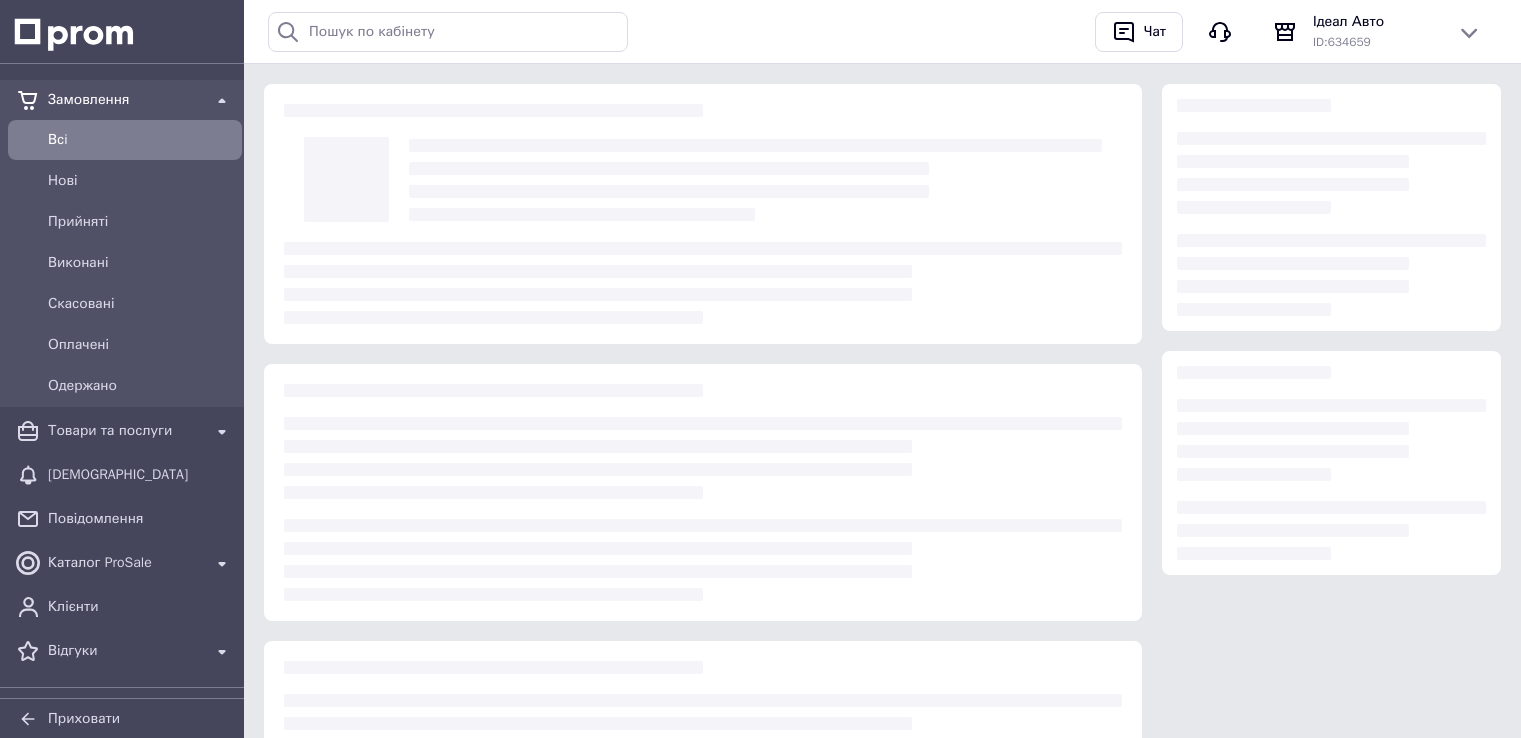 scroll, scrollTop: 0, scrollLeft: 0, axis: both 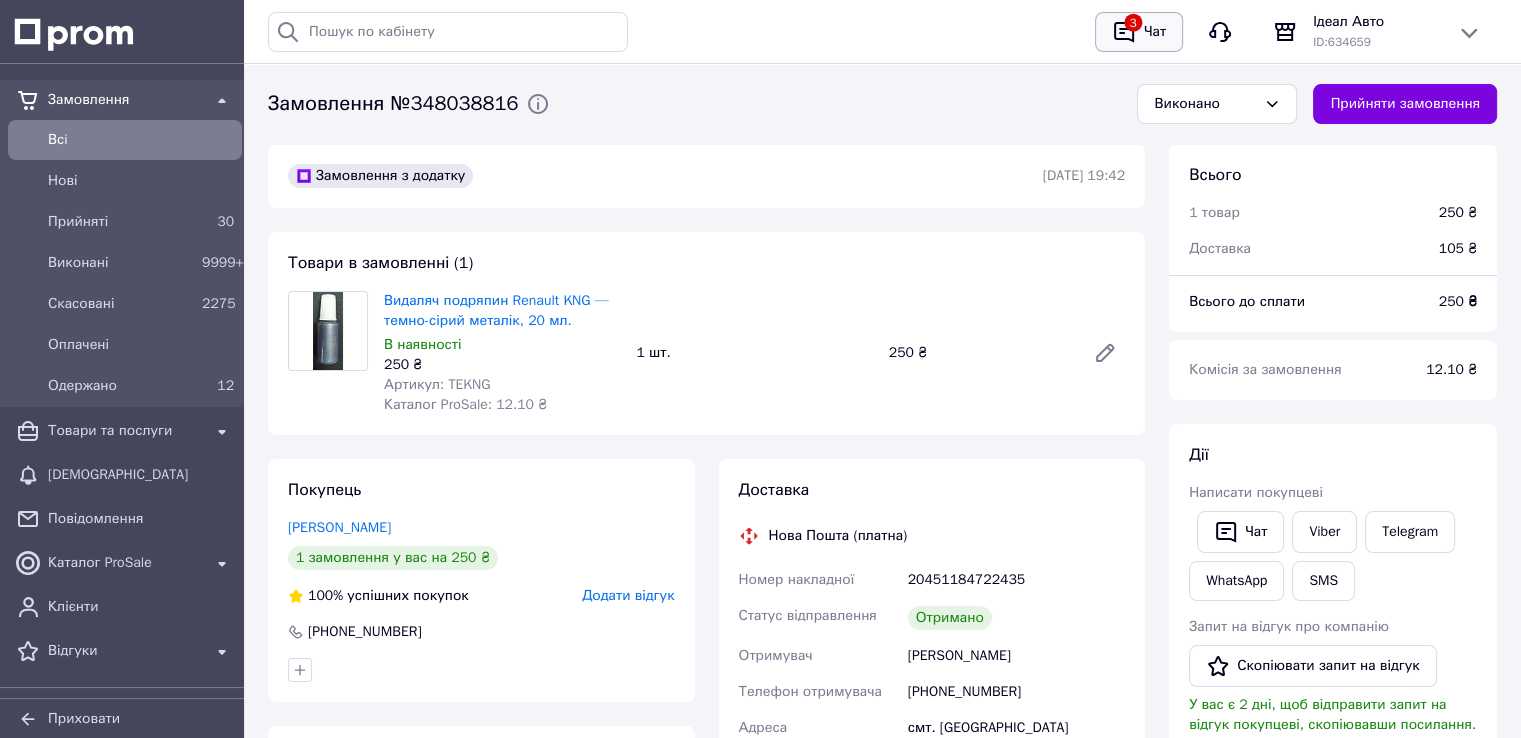 click on "Чат" at bounding box center [1155, 32] 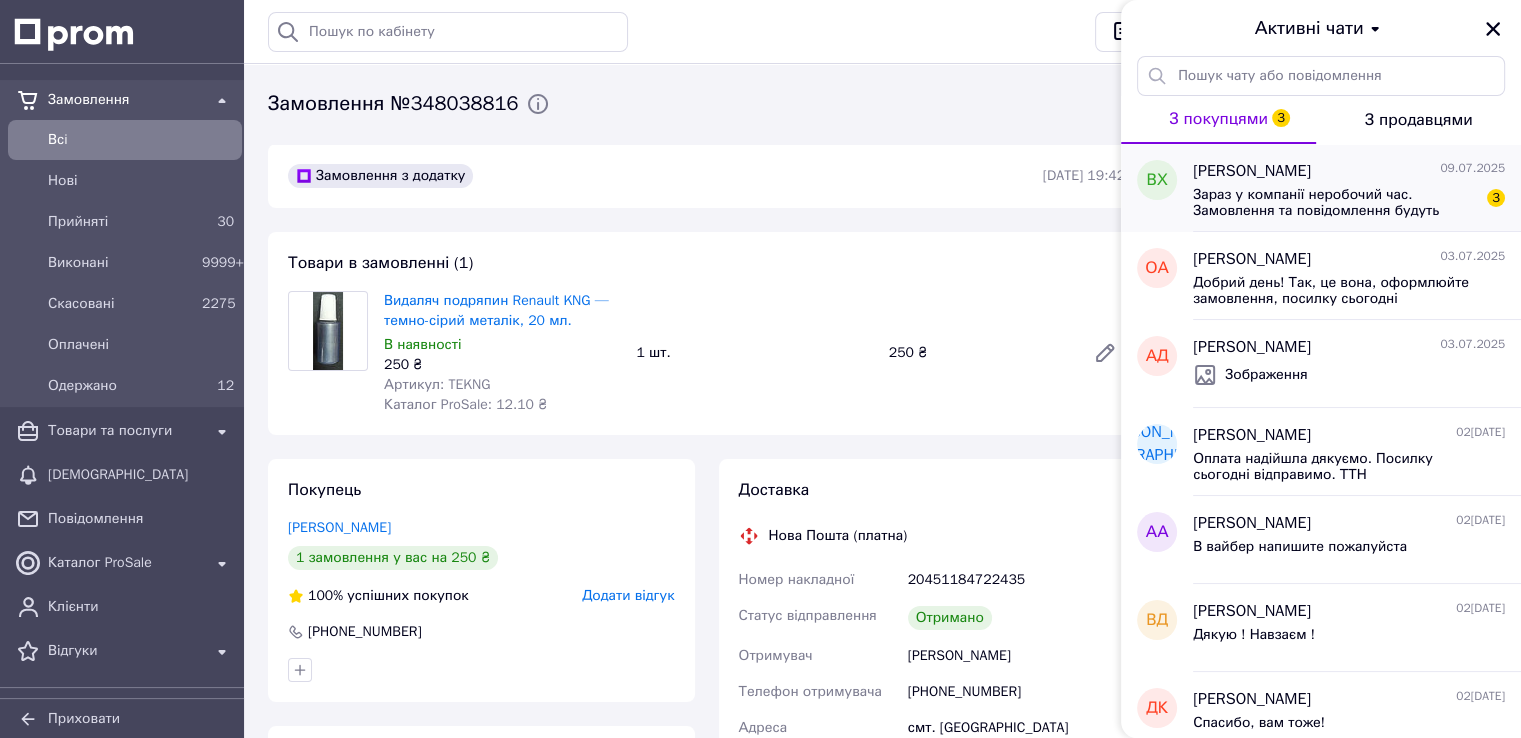 click on "Зараз у компанії неробочий час. Замовлення та повідомлення будуть оброблені з 10:00 найближчого робочого дня (завтра, 10.07)" at bounding box center [1335, 203] 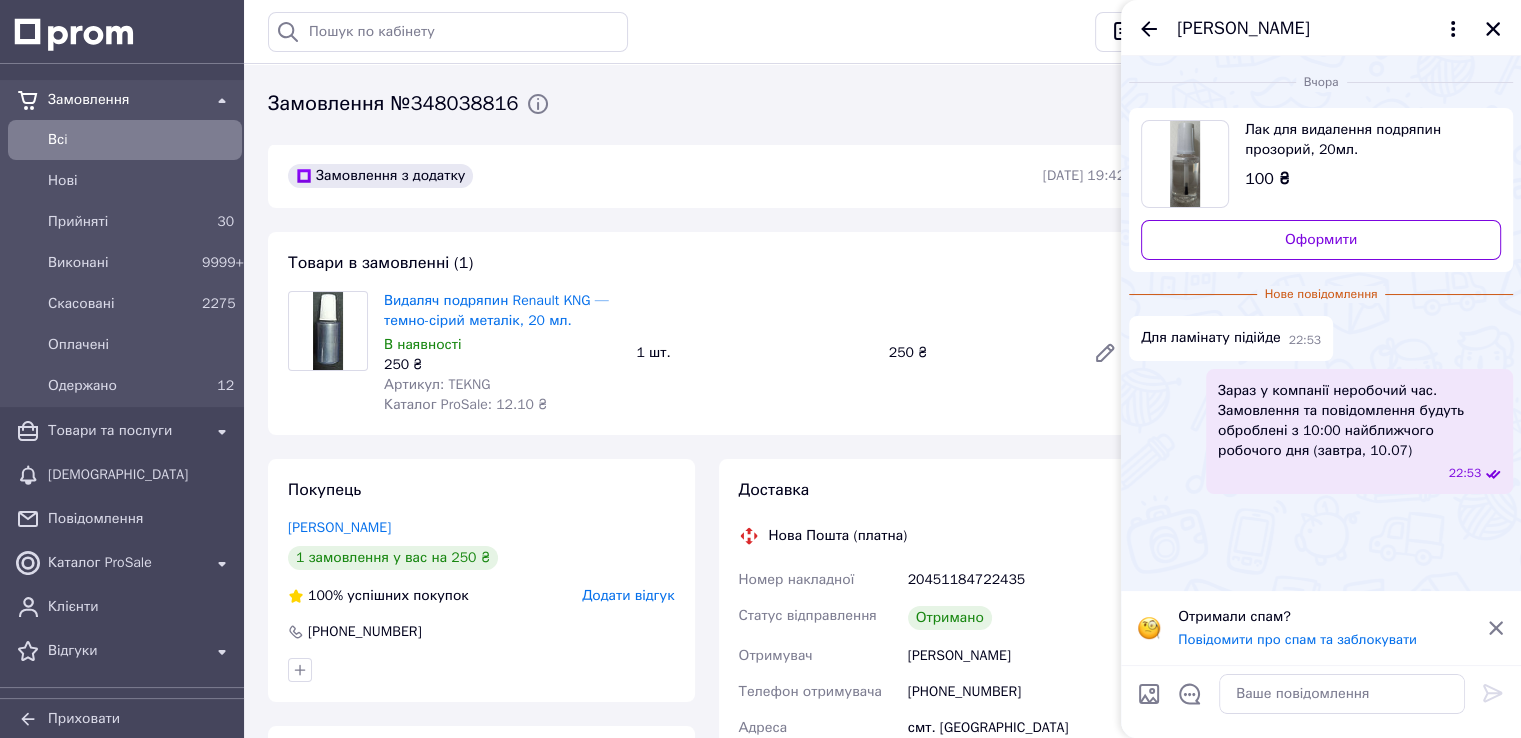 click 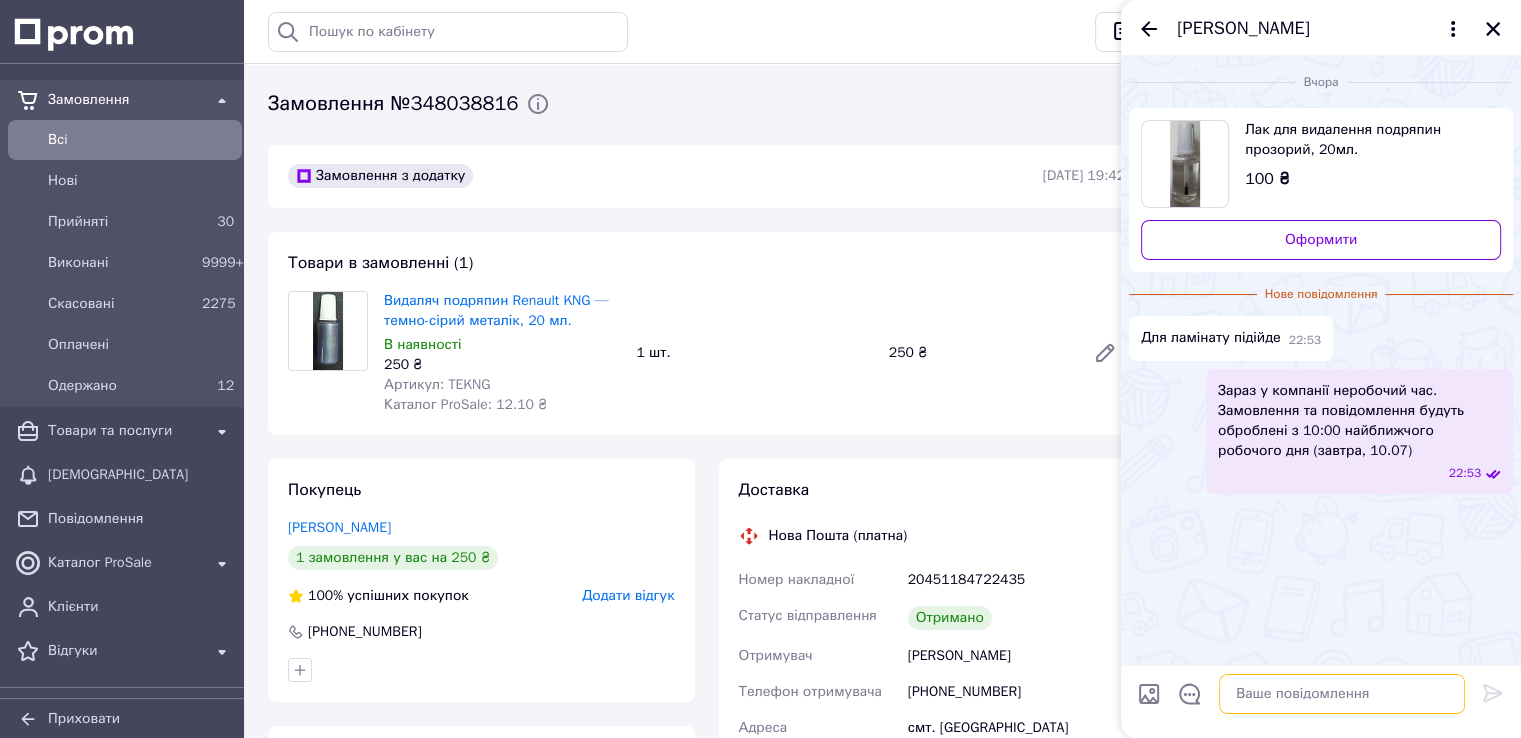 click at bounding box center (1342, 694) 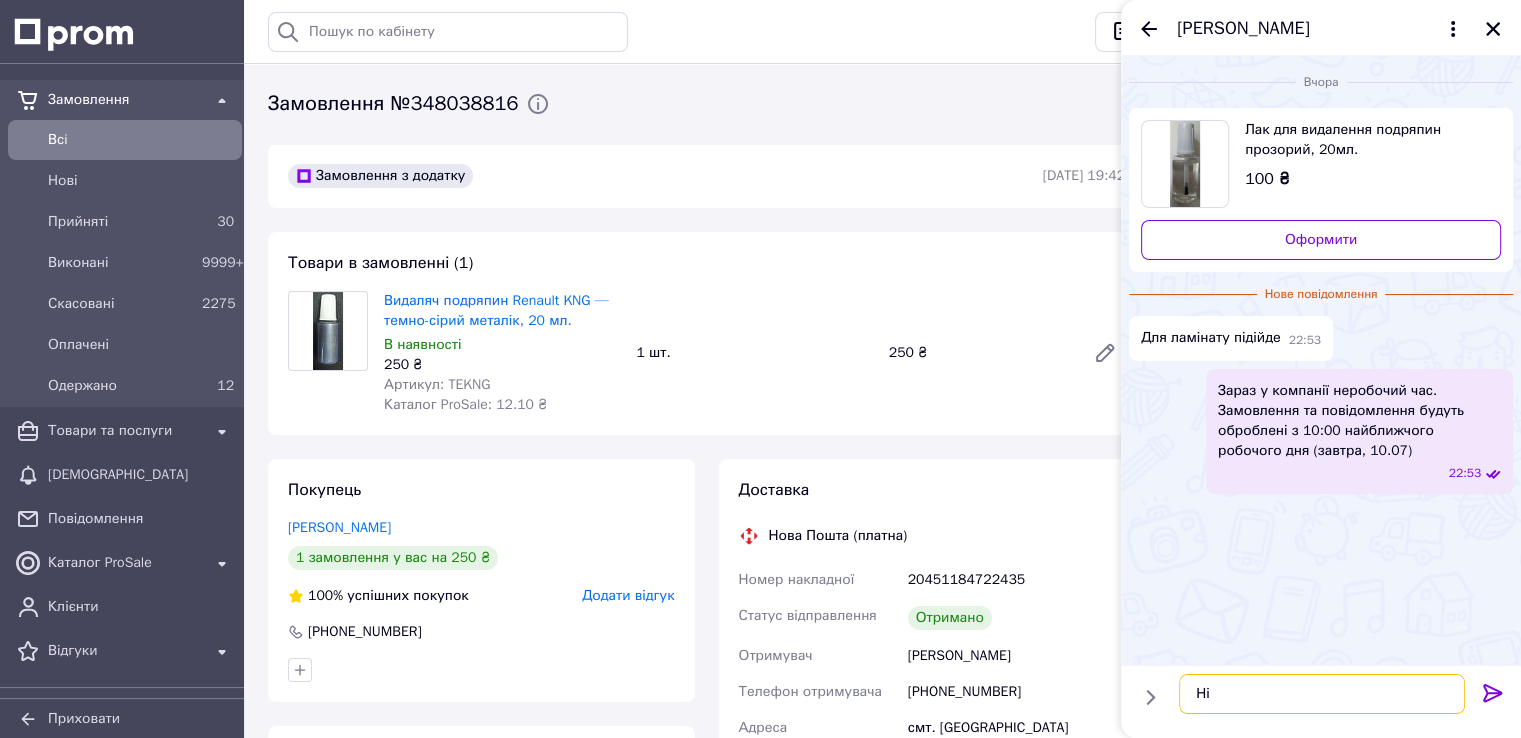 type on "Ні" 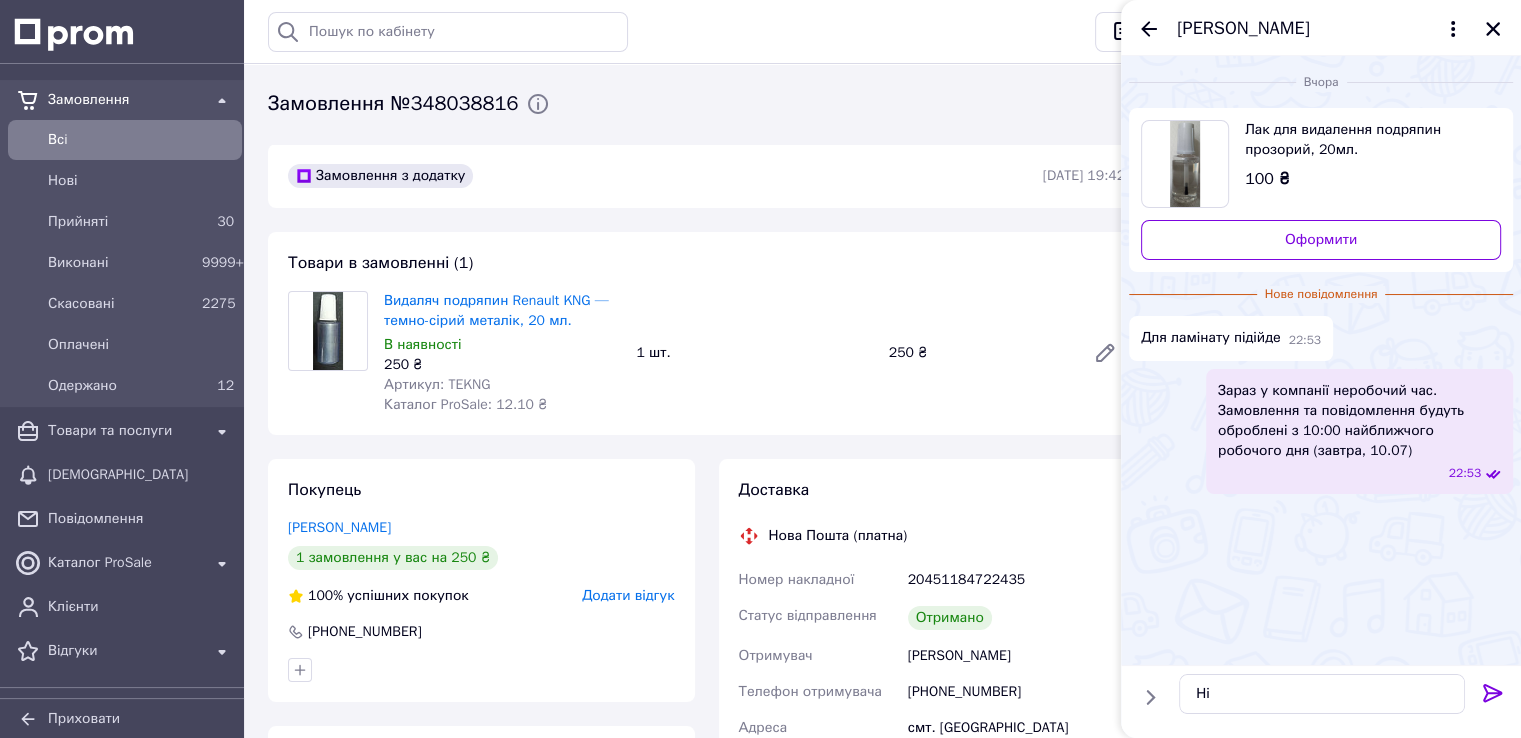 click 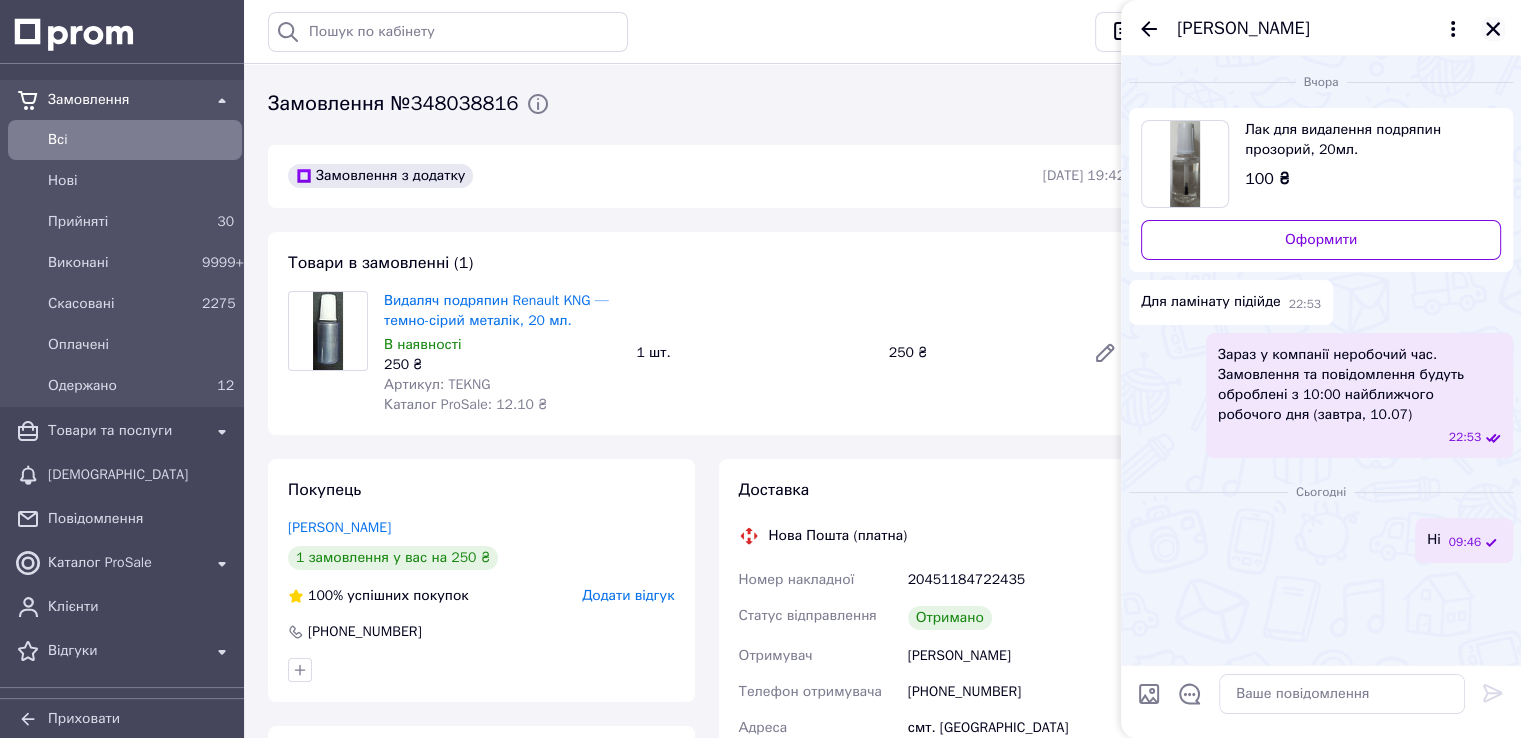 click 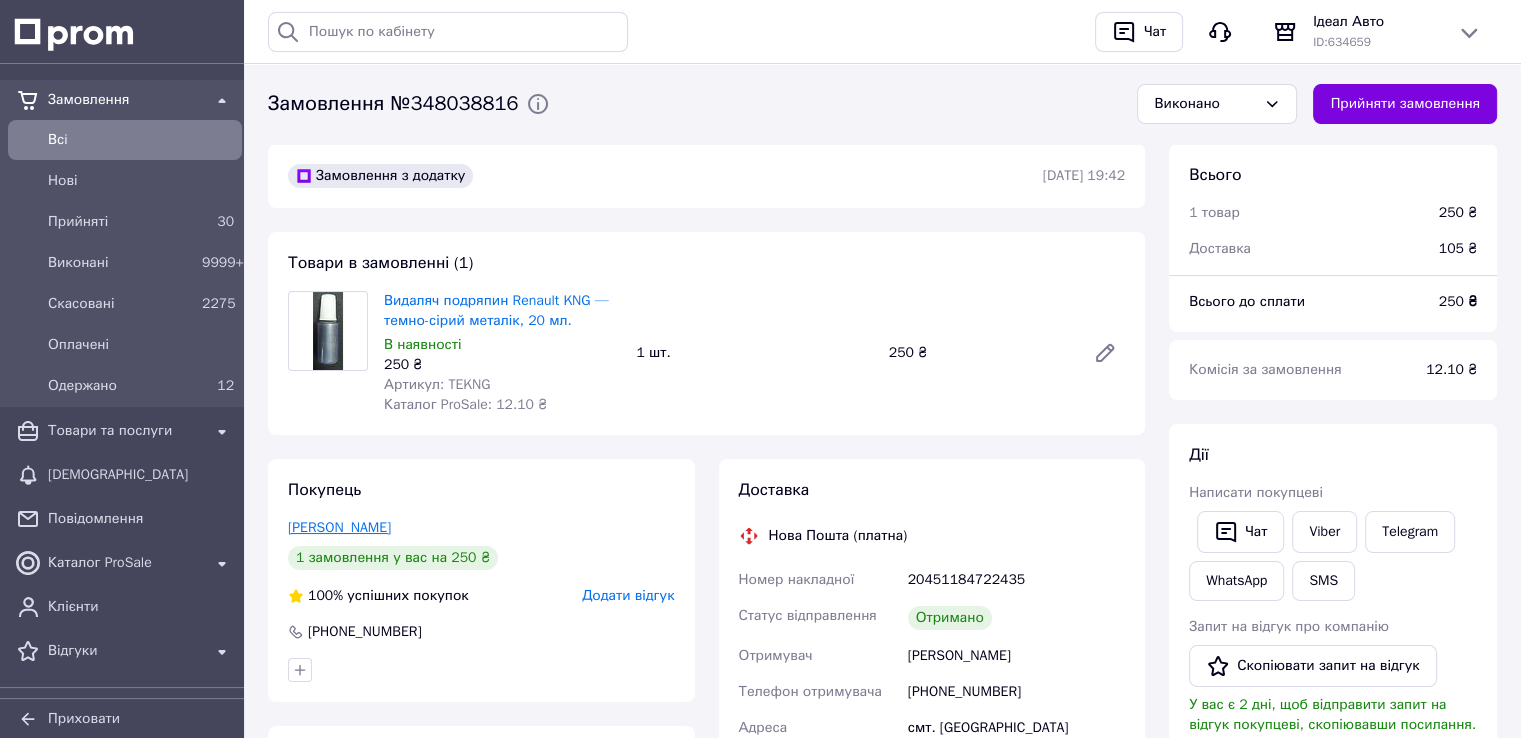 click on "[PERSON_NAME]" at bounding box center (339, 527) 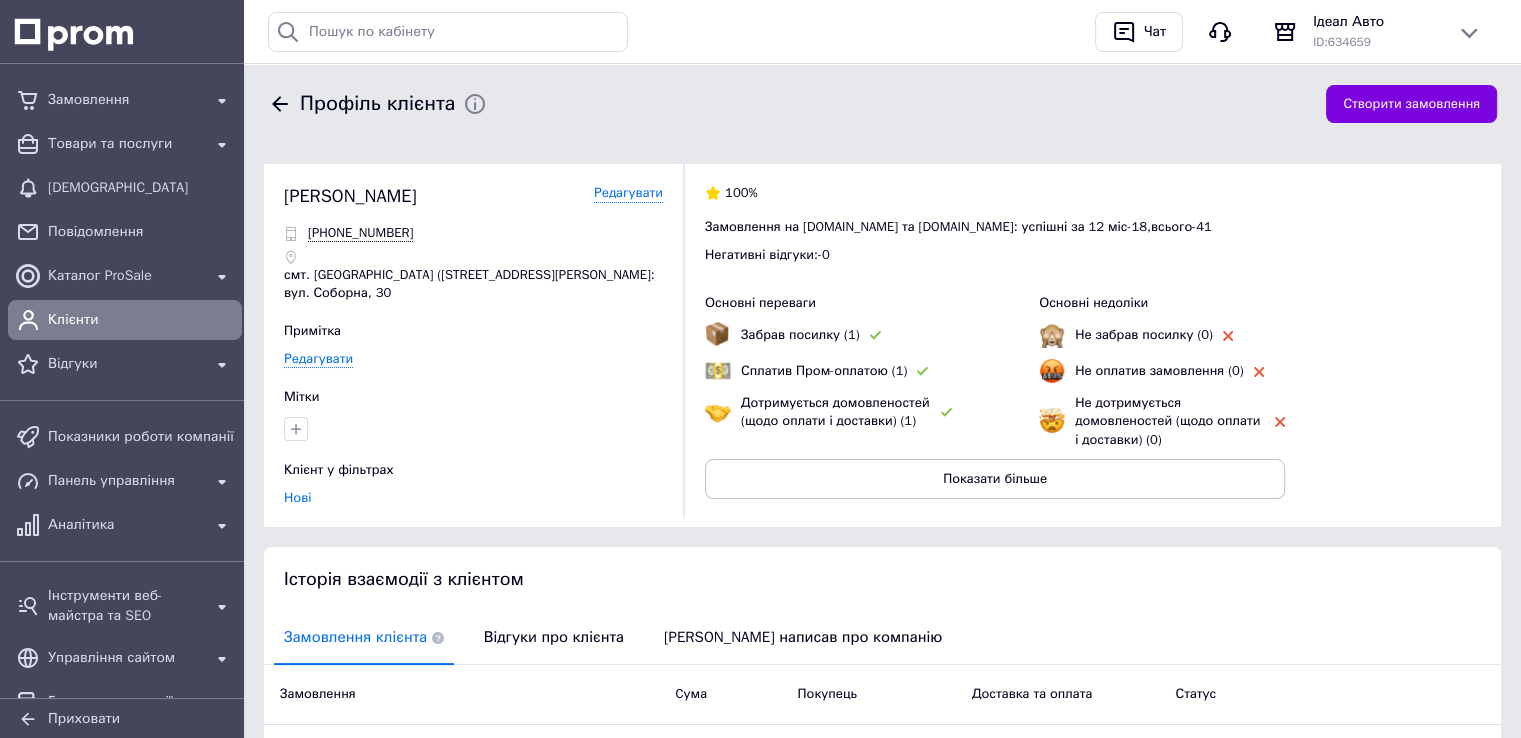 scroll, scrollTop: 310, scrollLeft: 0, axis: vertical 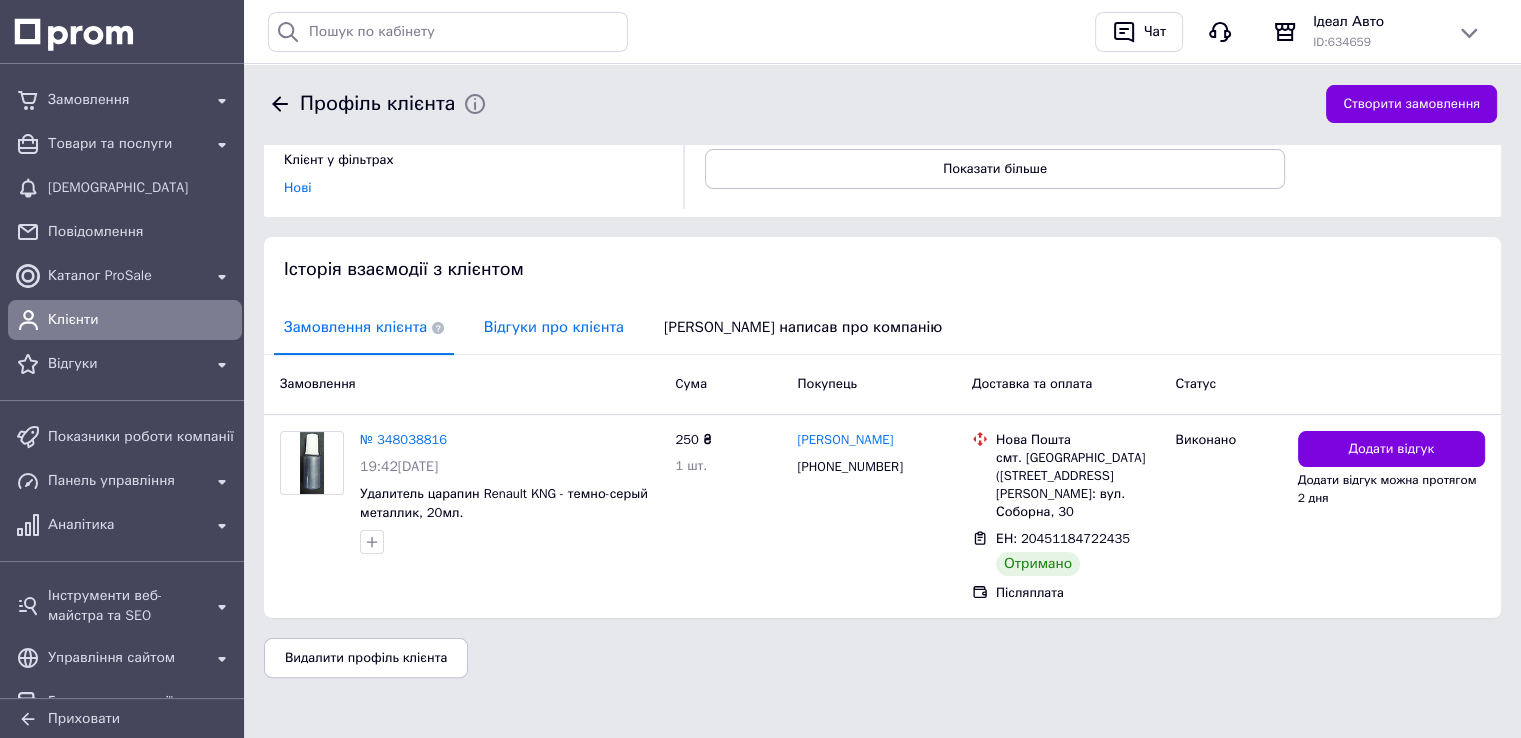 click on "Відгуки про клієнта" at bounding box center [554, 327] 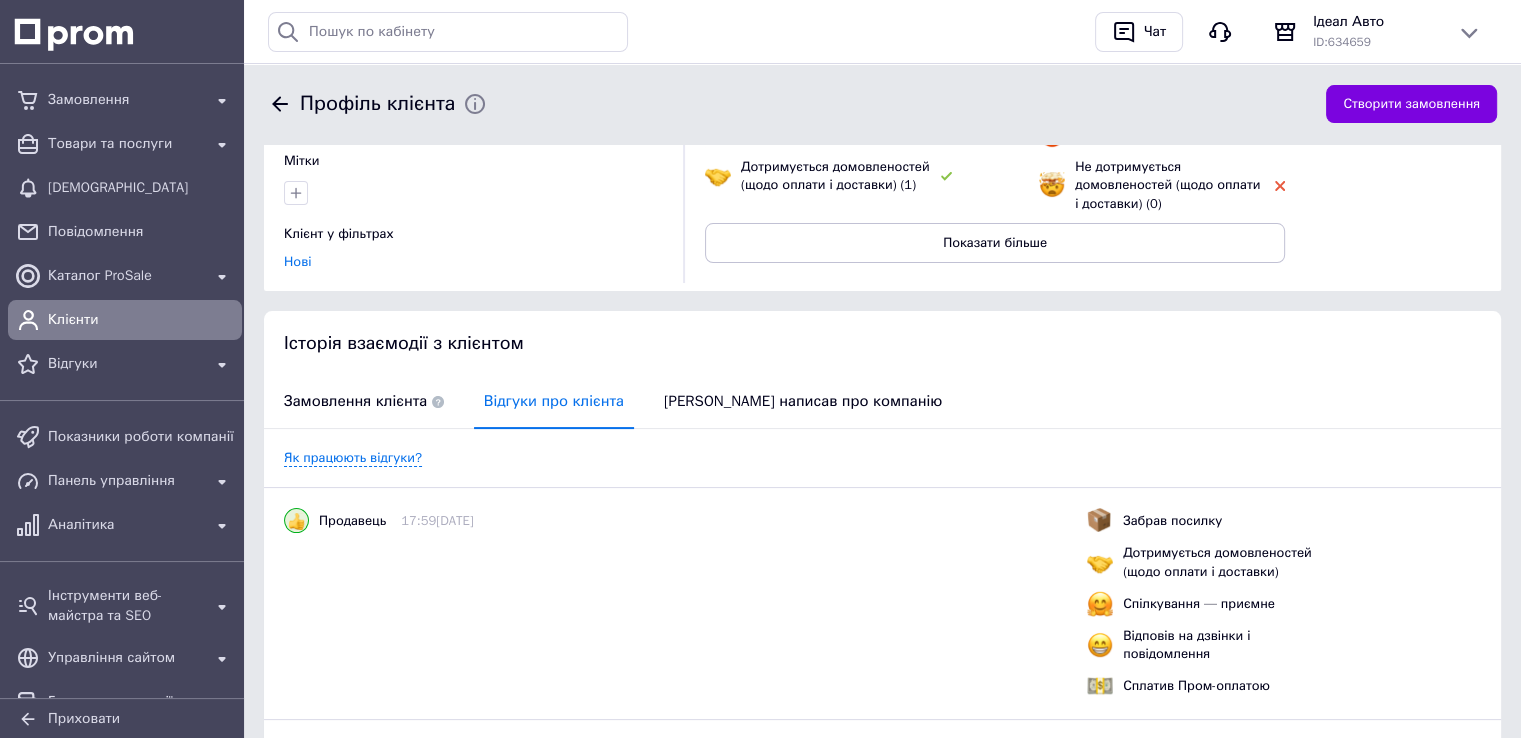 scroll, scrollTop: 0, scrollLeft: 0, axis: both 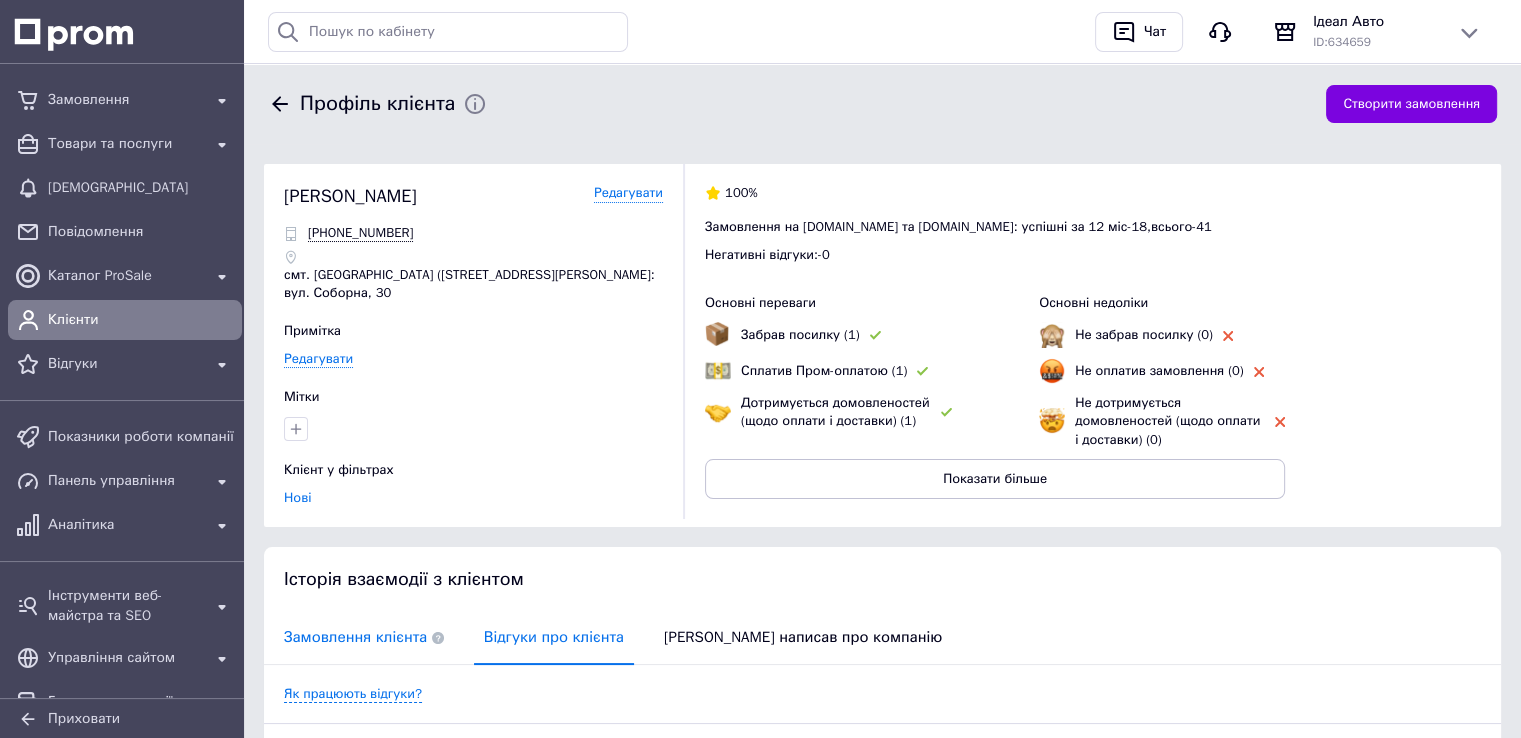 click on "Замовлення клієнта" at bounding box center (364, 637) 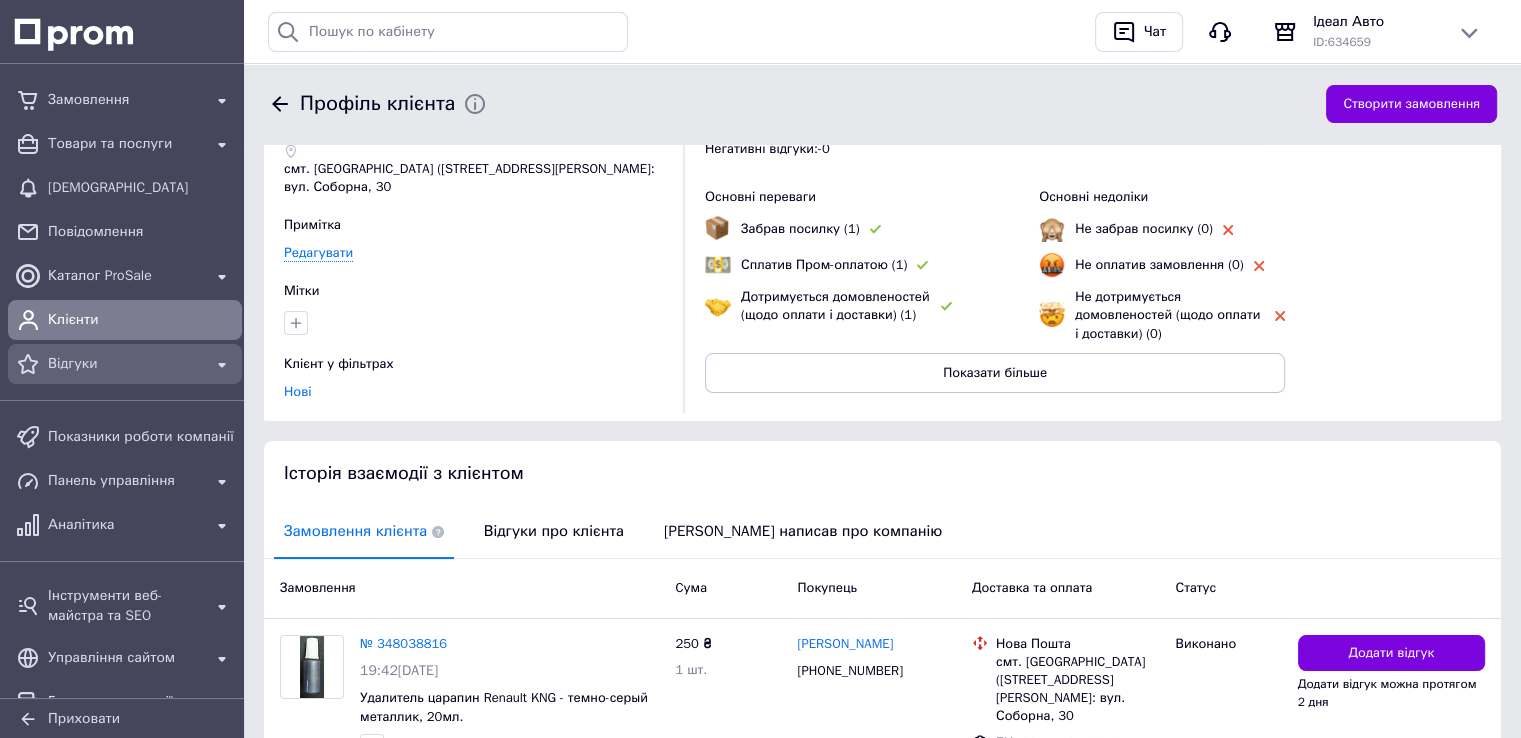 scroll, scrollTop: 0, scrollLeft: 0, axis: both 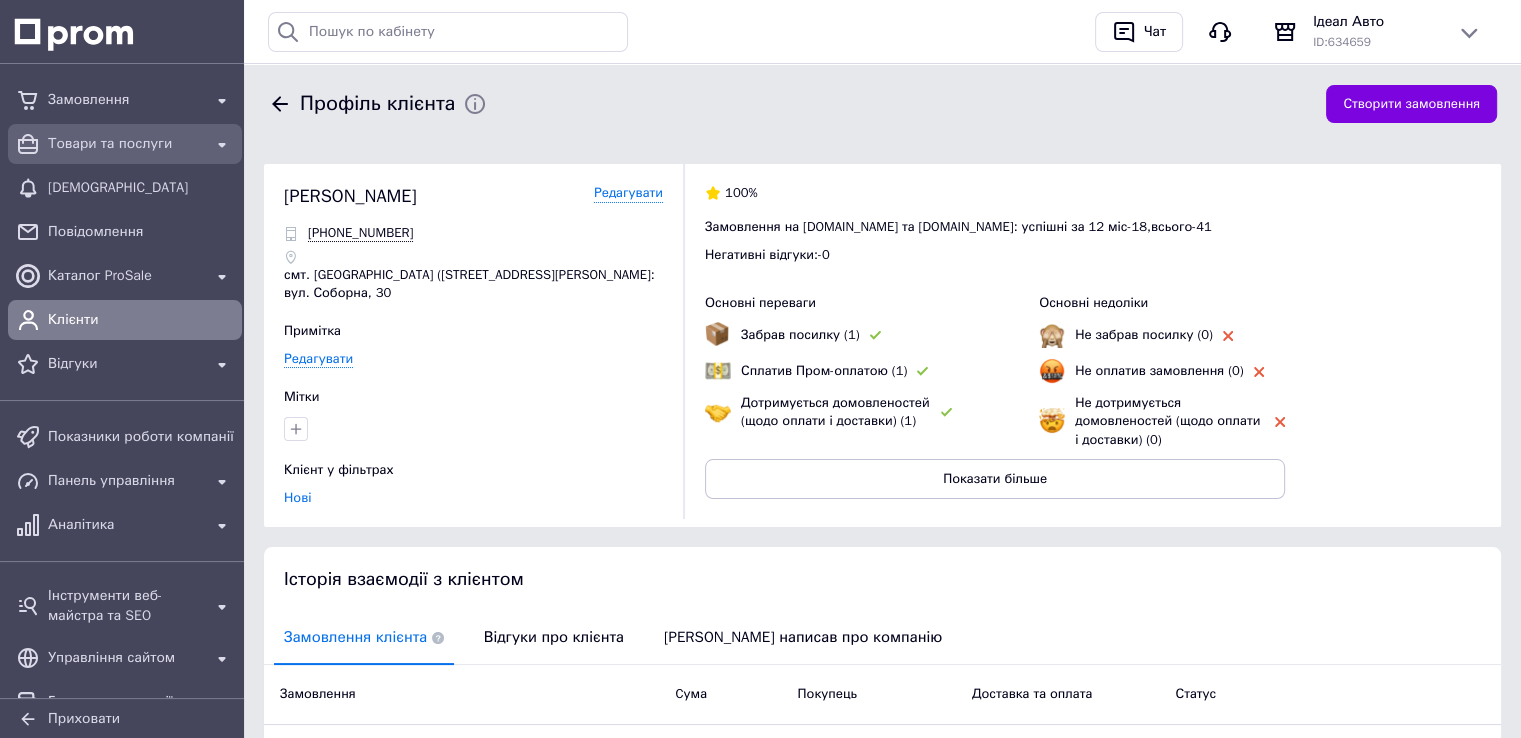 click on "Товари та послуги" at bounding box center [125, 144] 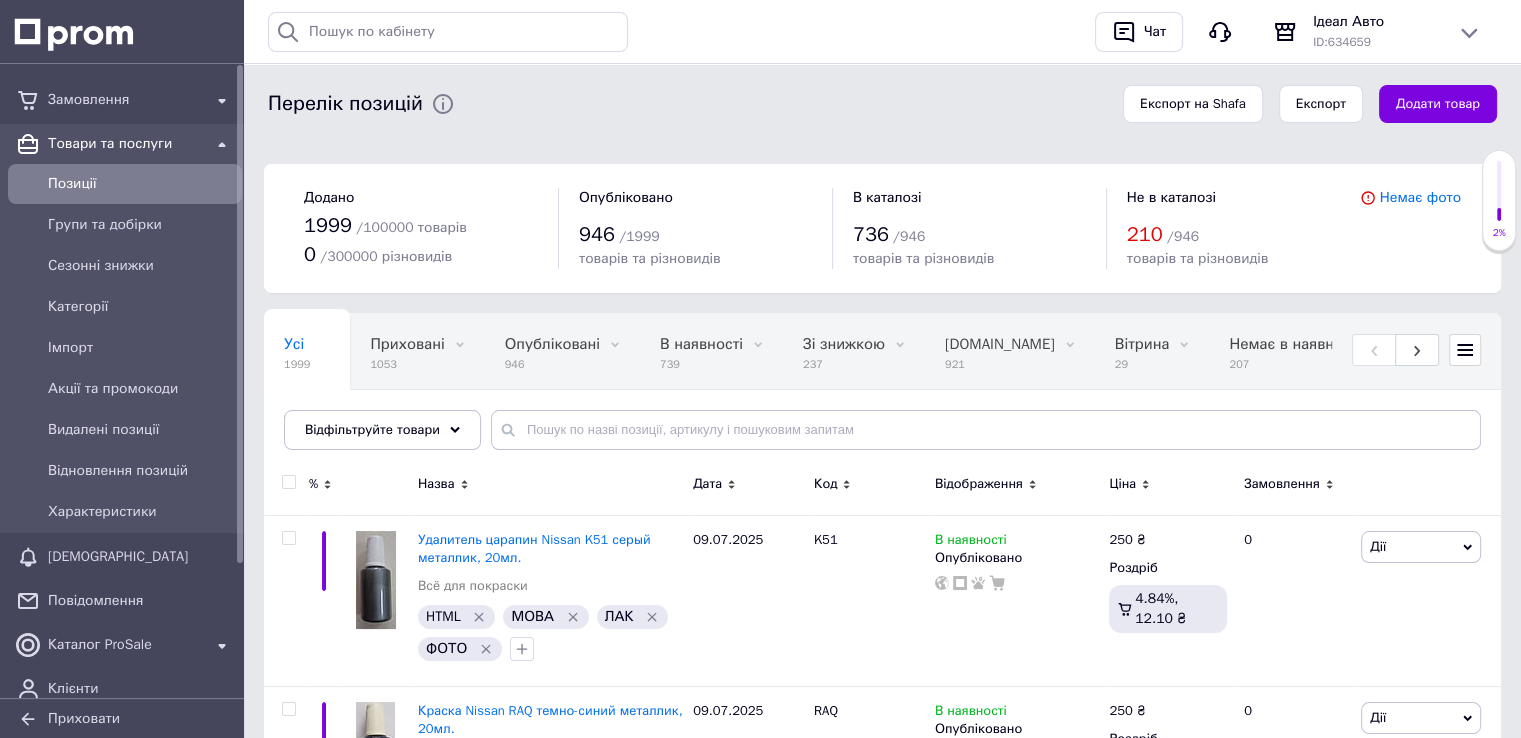 click on "Товари та послуги" at bounding box center [125, 144] 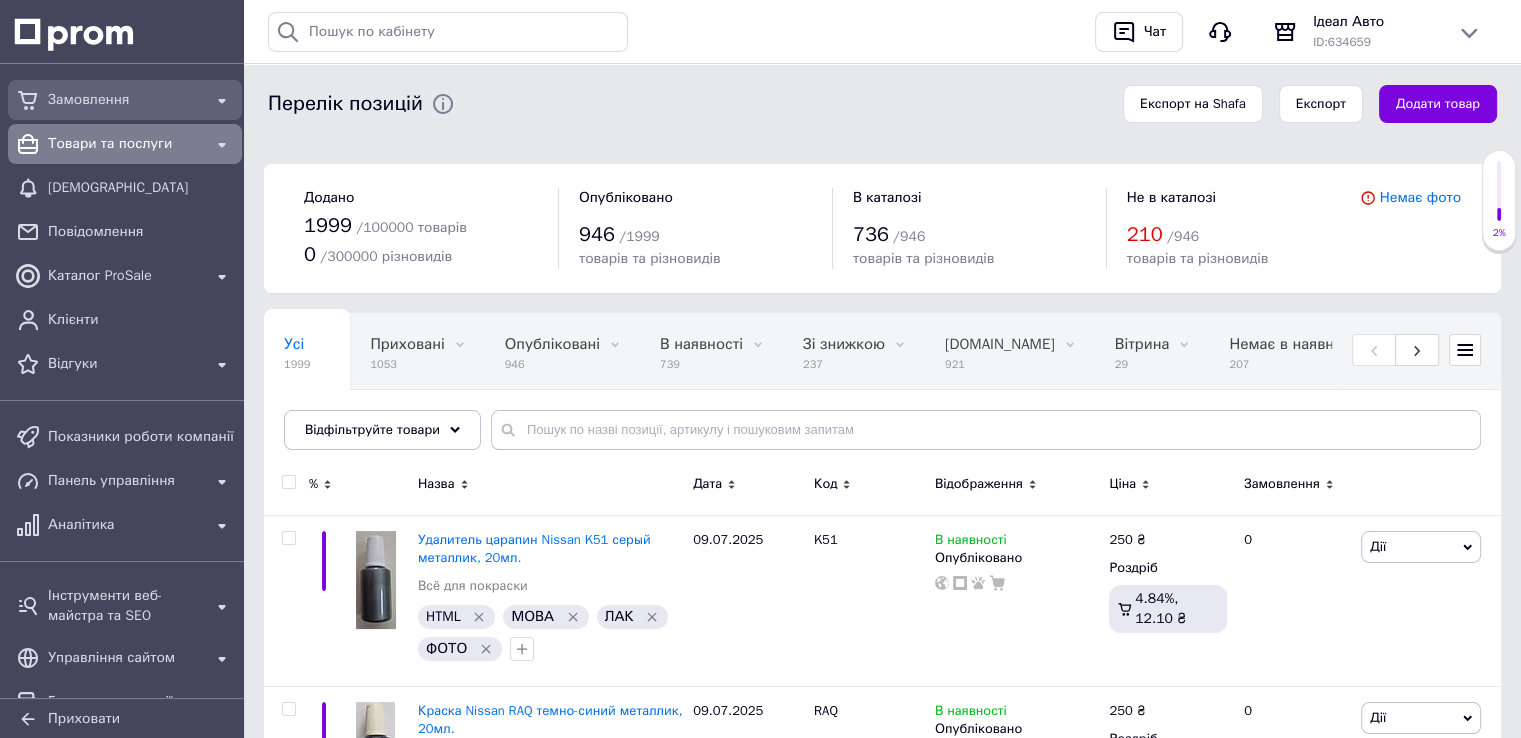click on "Замовлення" at bounding box center (125, 100) 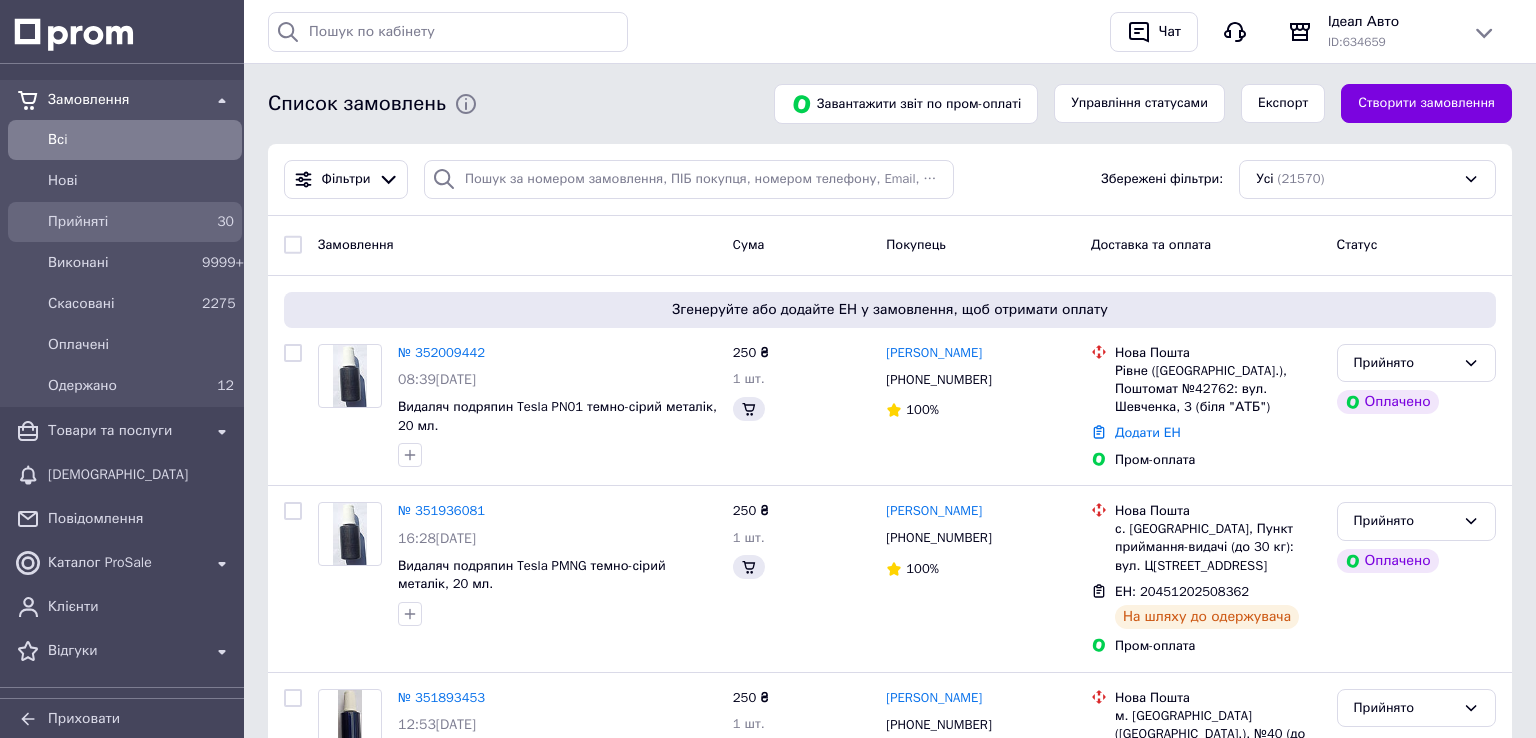 click on "Прийняті" at bounding box center [121, 222] 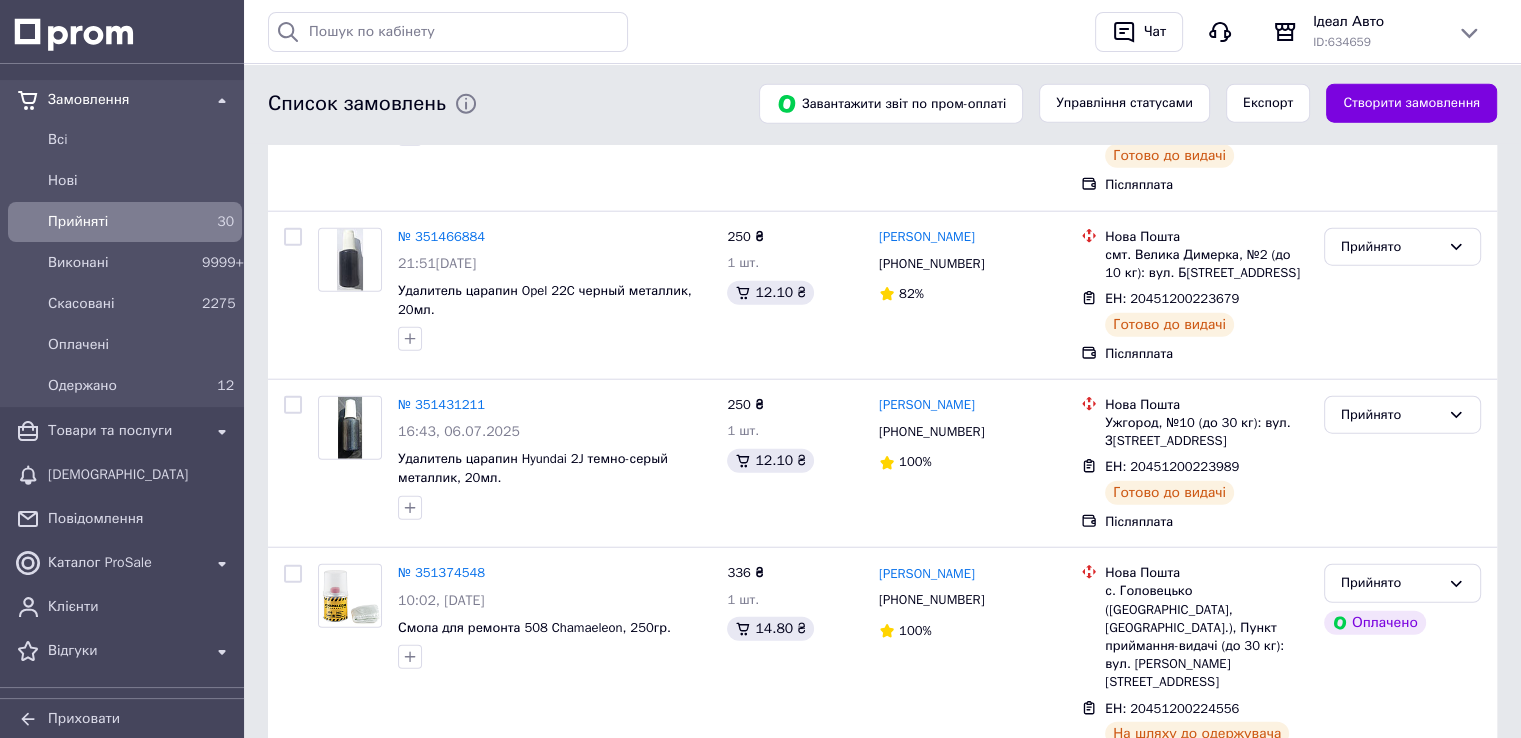 scroll, scrollTop: 5168, scrollLeft: 0, axis: vertical 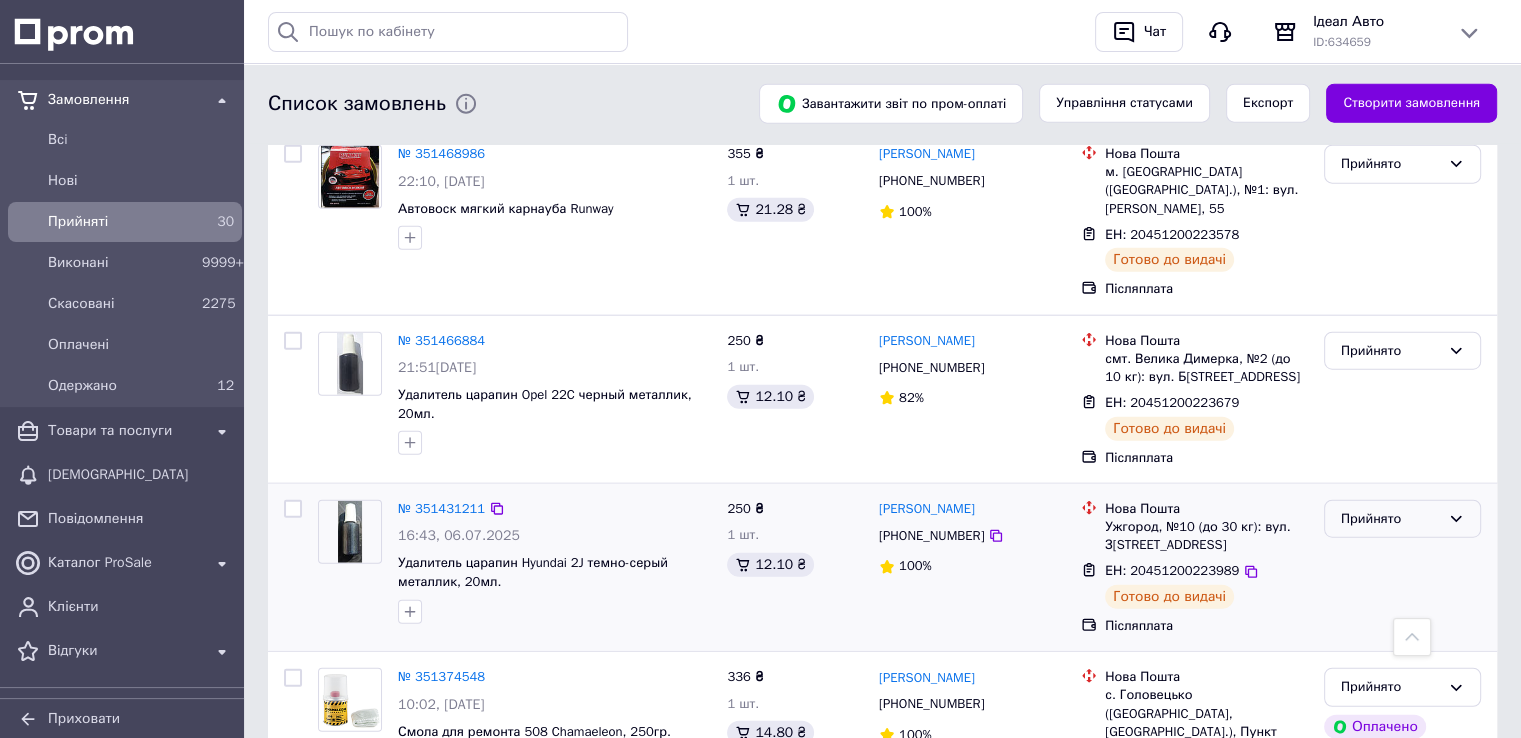 click on "Прийнято" at bounding box center (1390, 519) 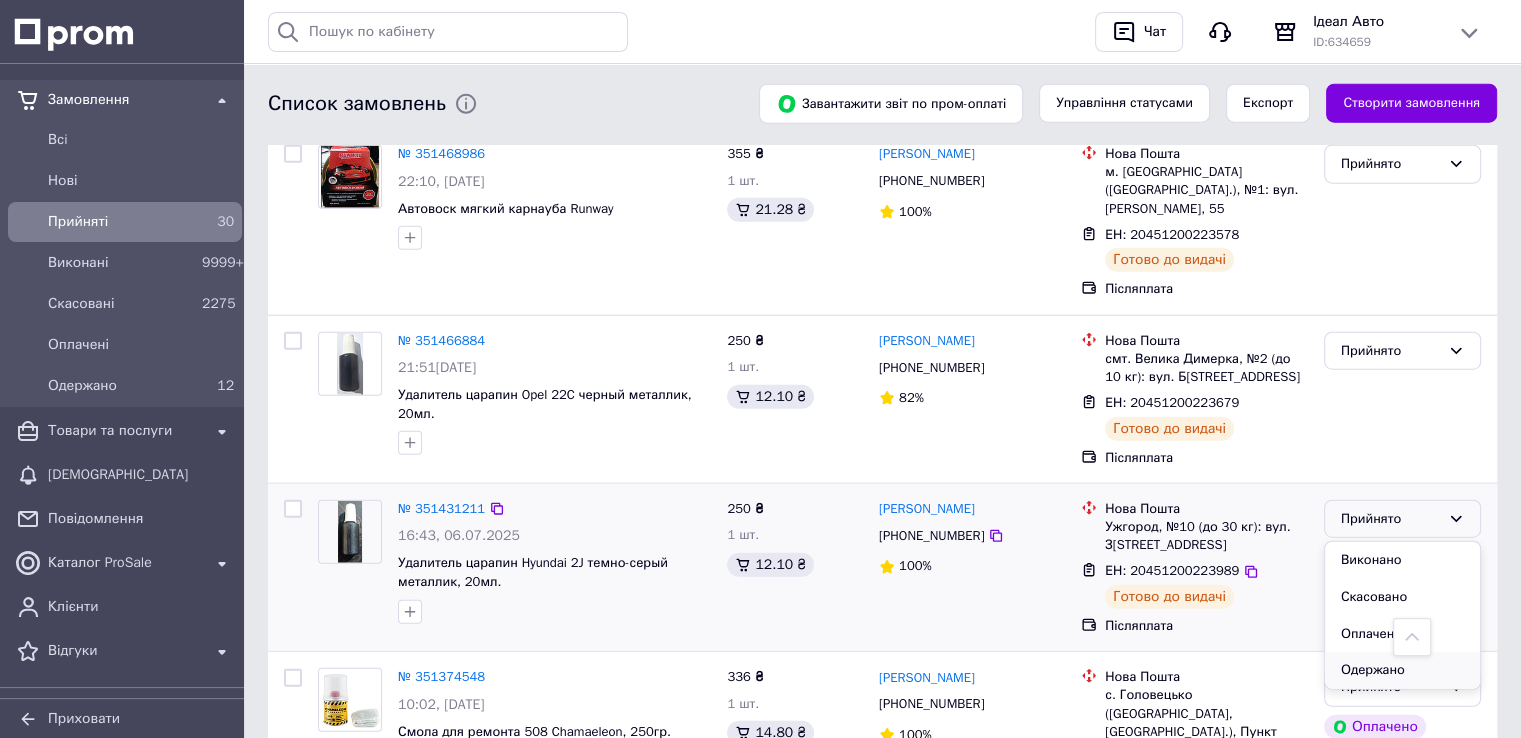 click on "Одержано" at bounding box center [1402, 670] 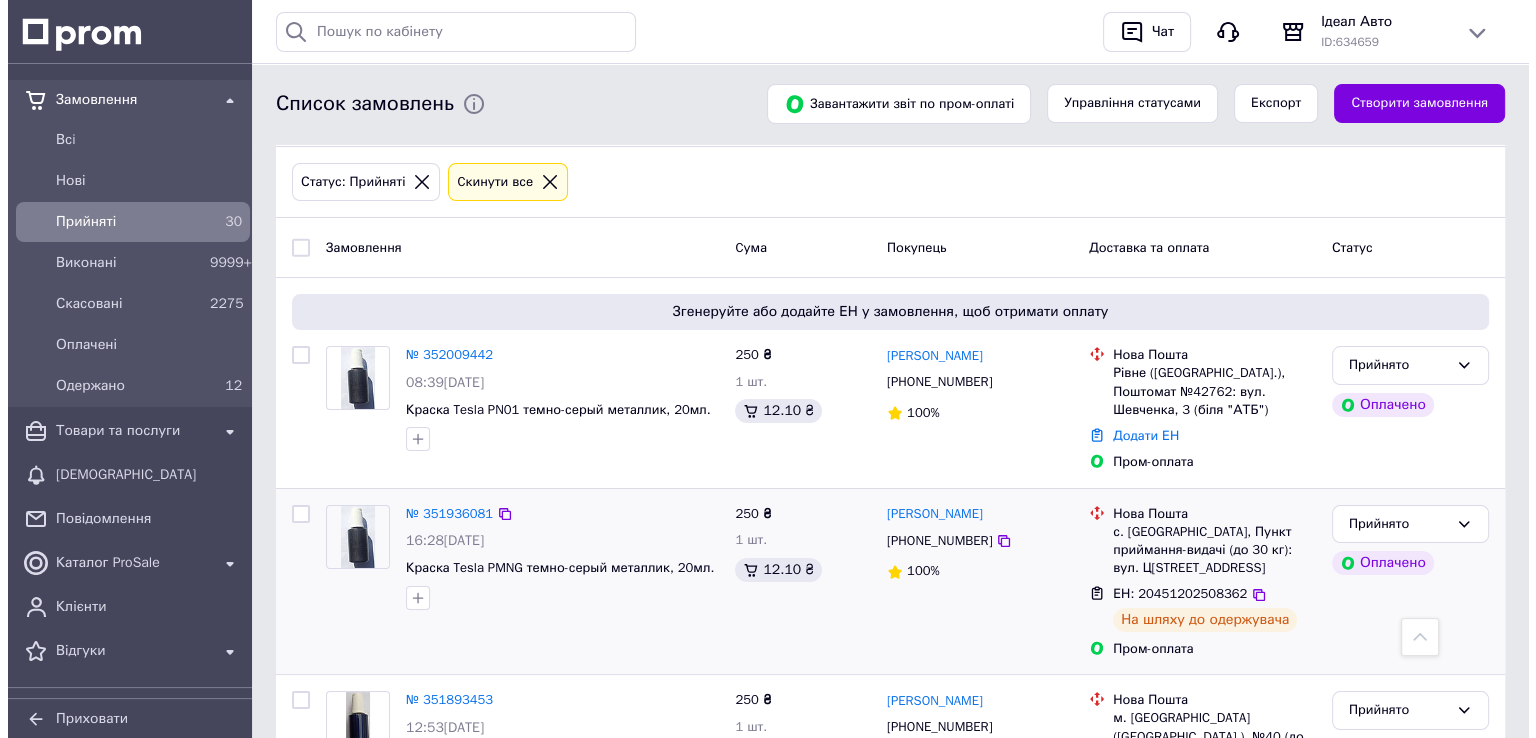 scroll, scrollTop: 0, scrollLeft: 0, axis: both 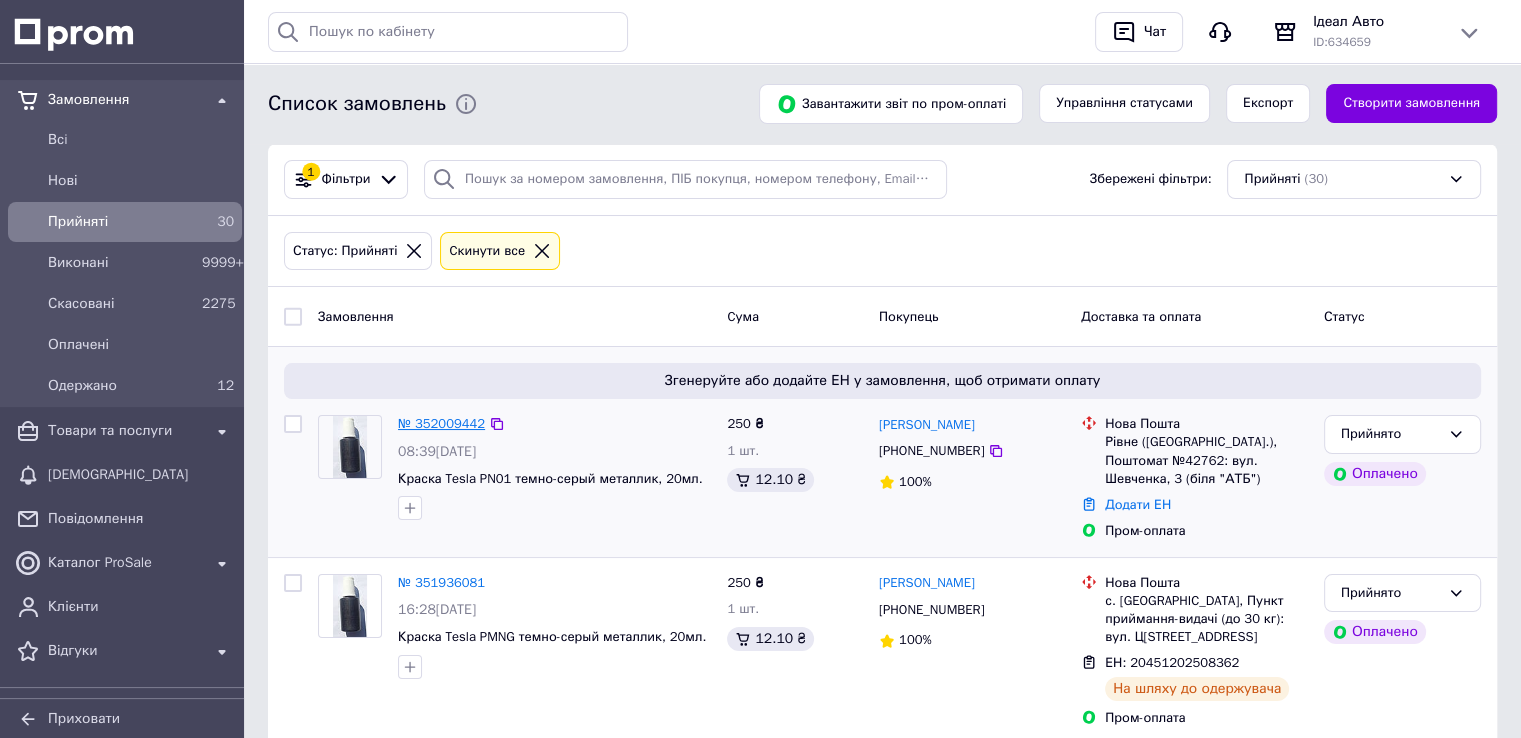 click on "№ 352009442" at bounding box center [441, 423] 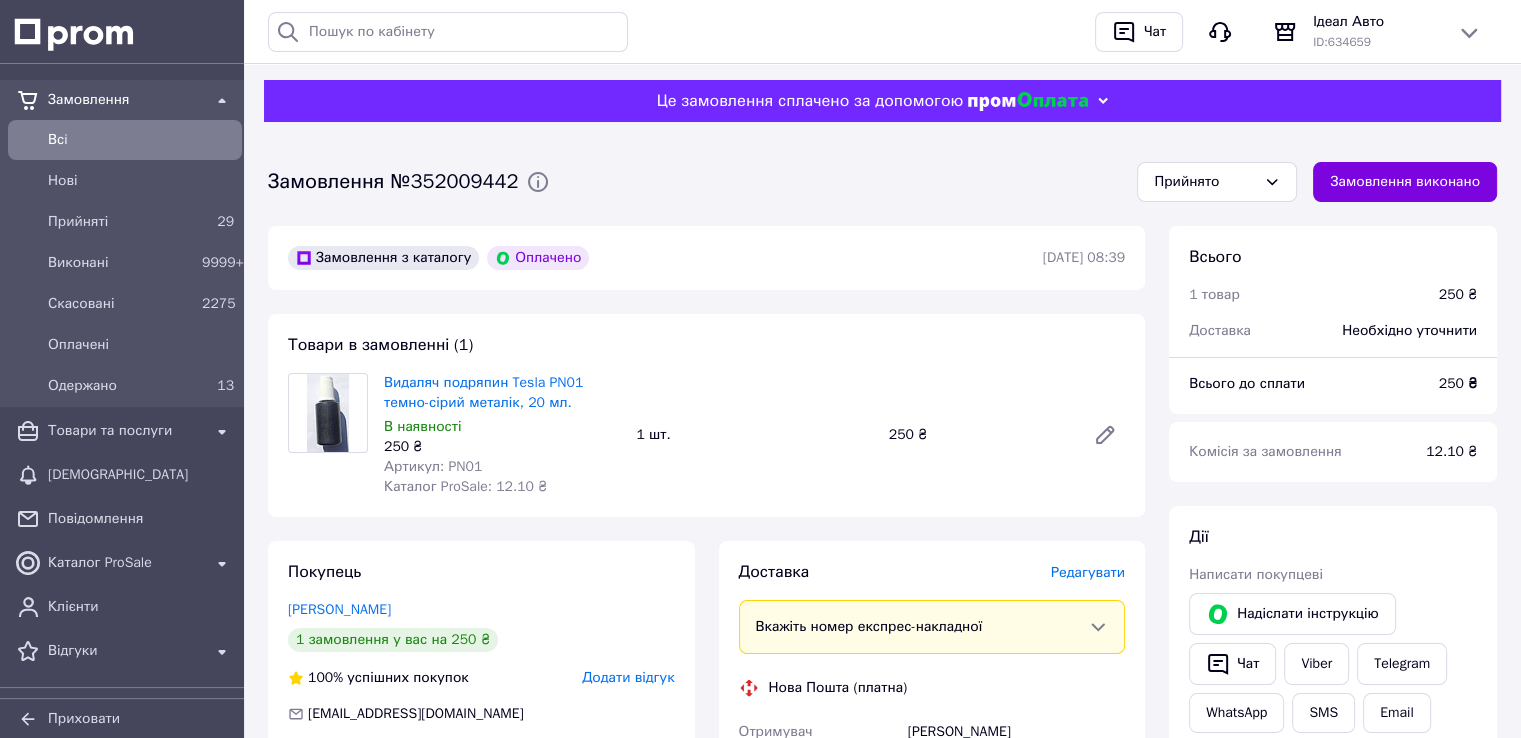 click on "Редагувати" at bounding box center (1088, 572) 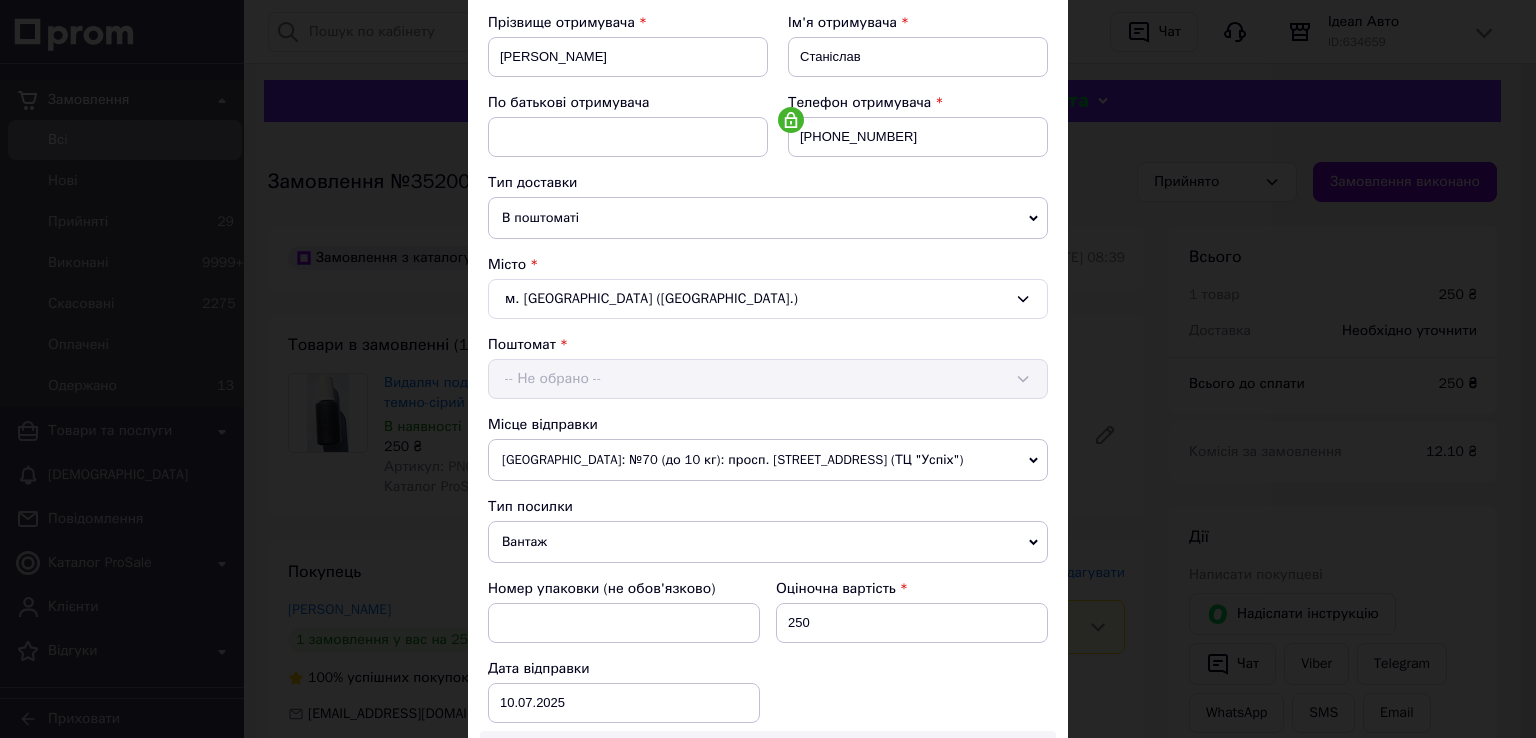 scroll, scrollTop: 700, scrollLeft: 0, axis: vertical 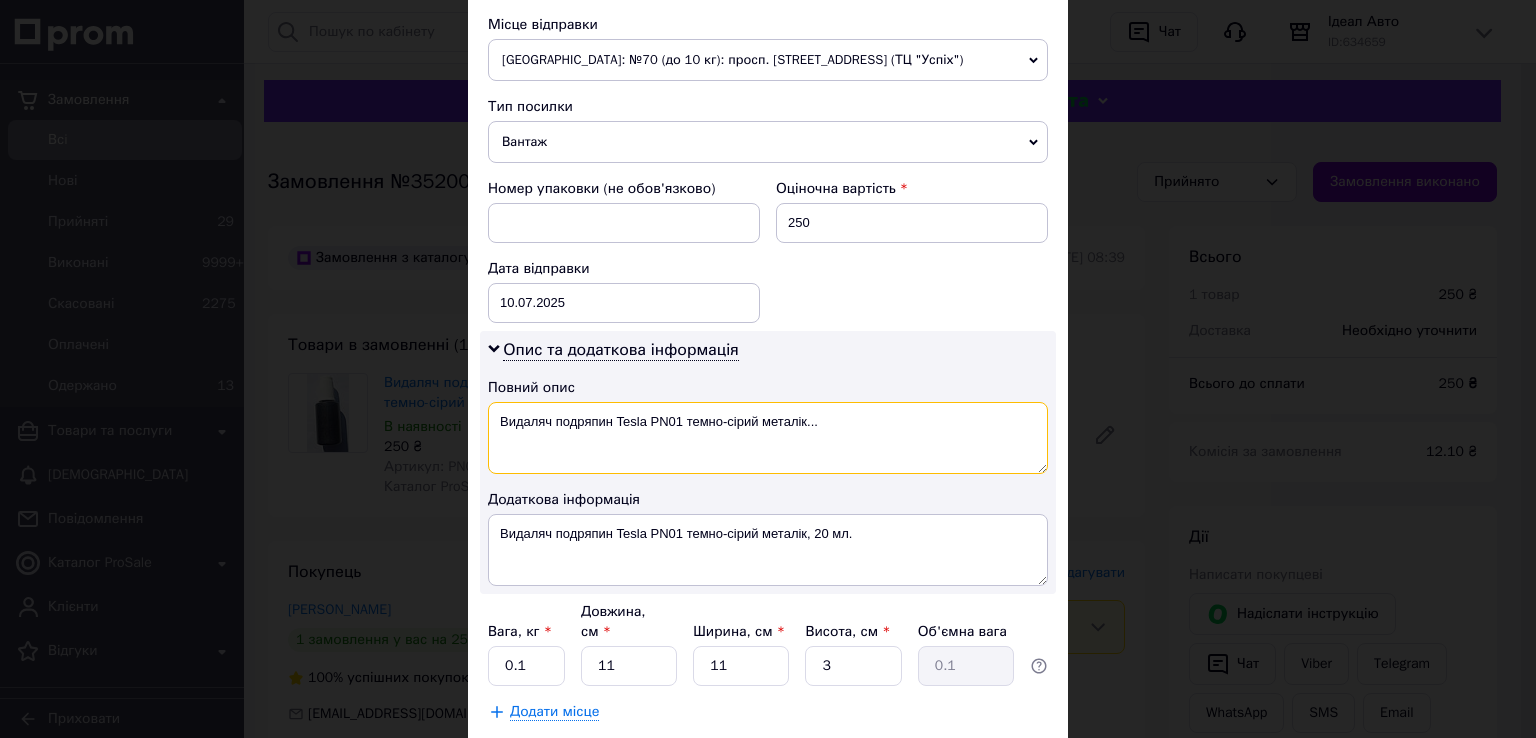 drag, startPoint x: 616, startPoint y: 412, endPoint x: 678, endPoint y: 413, distance: 62.008064 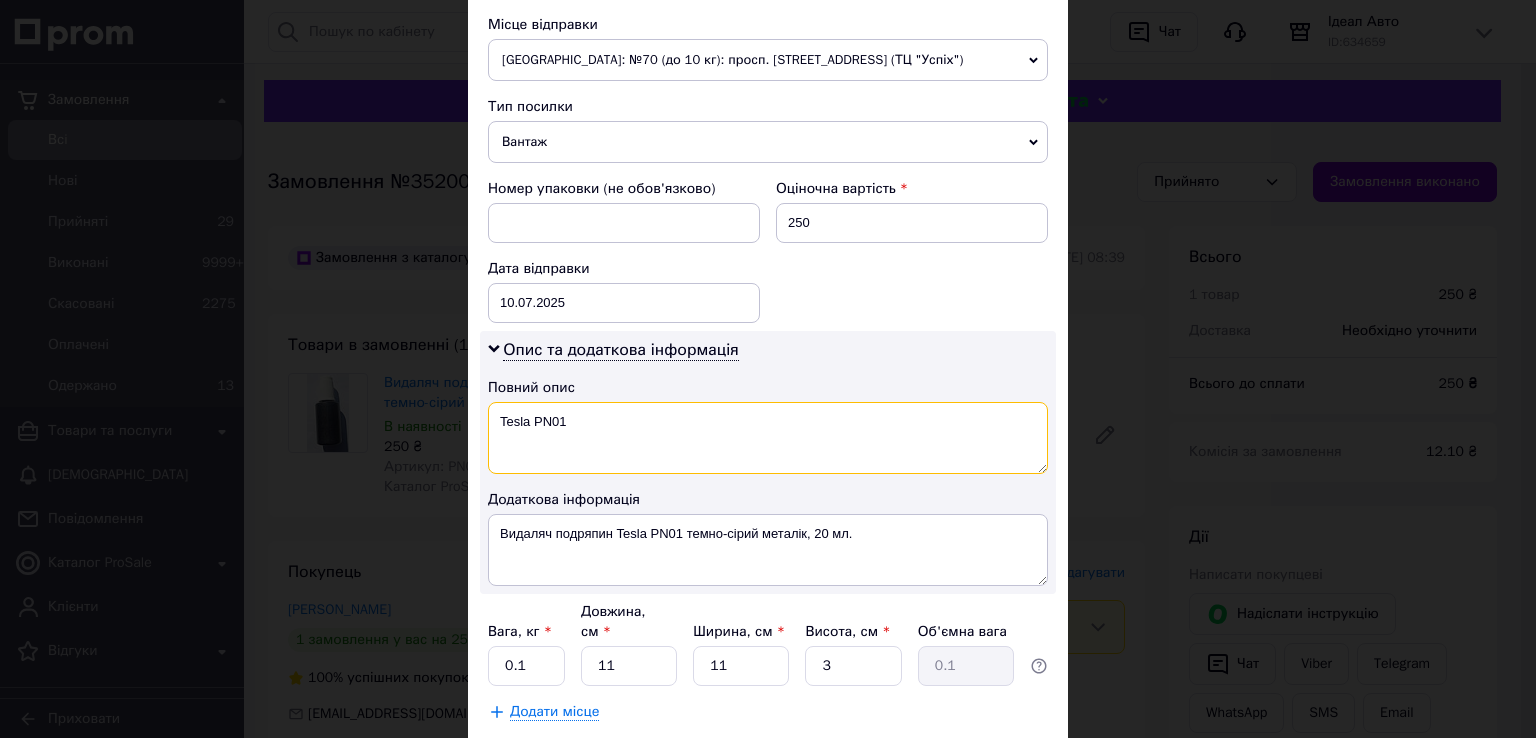 type on "Tesla PN01" 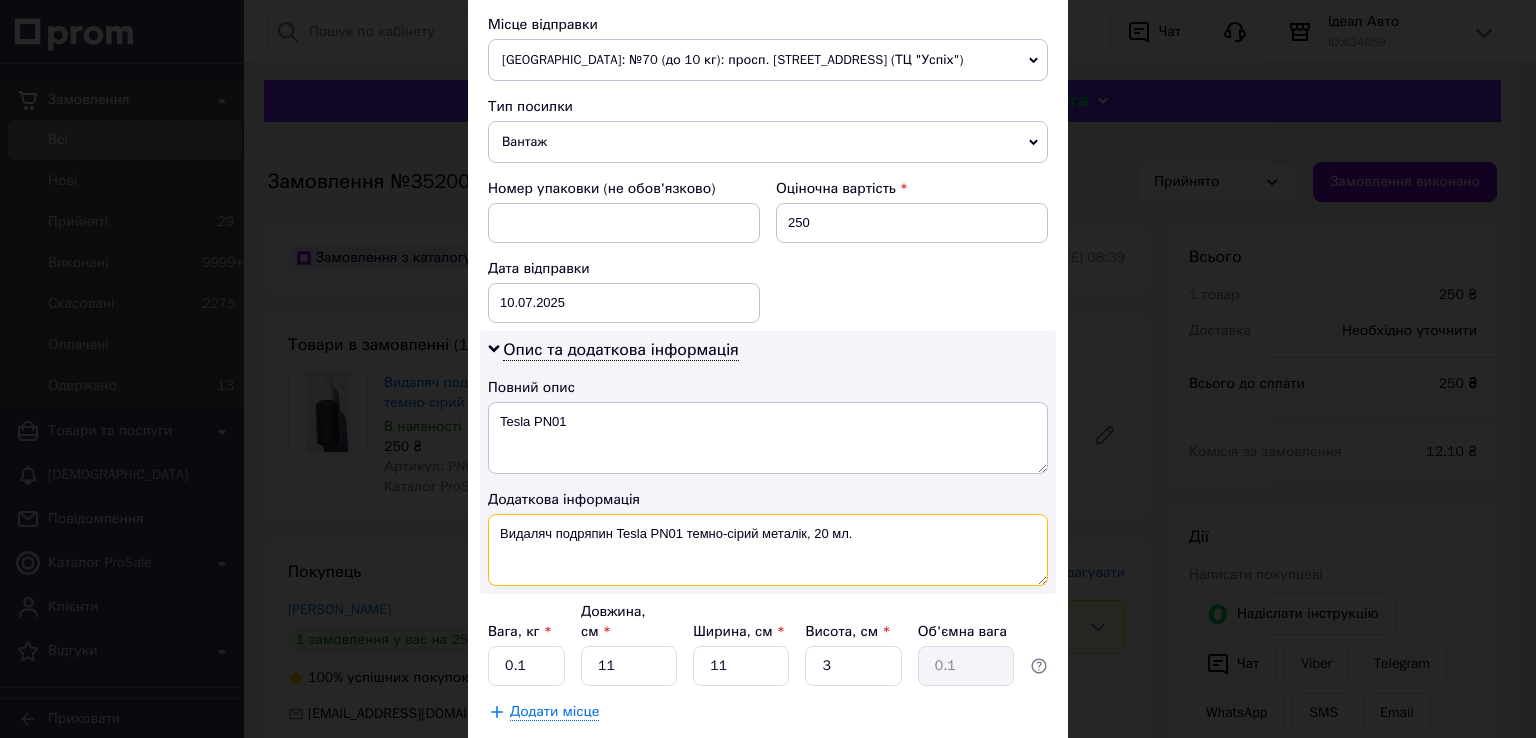 paste on "Tesla PN01" 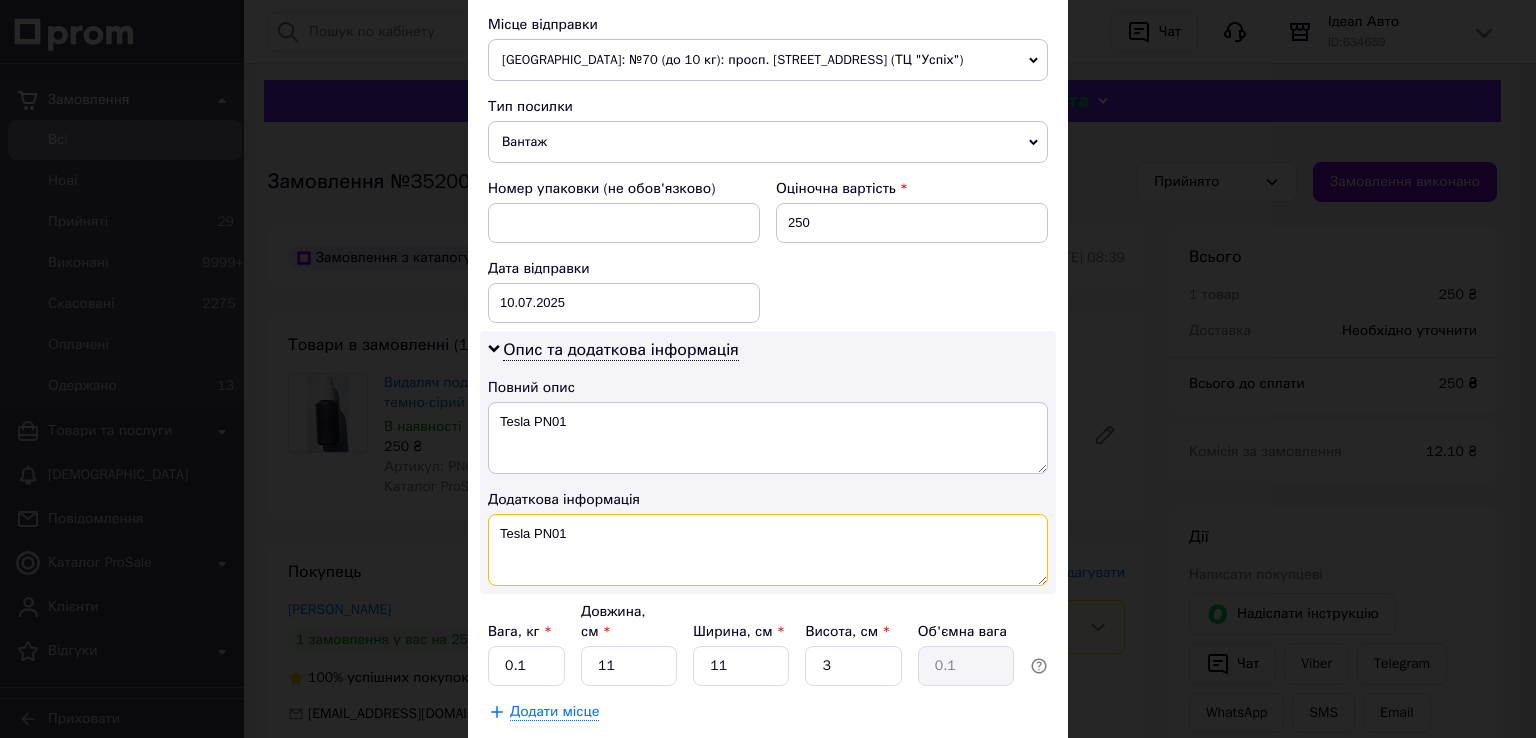 type on "Tesla PN01" 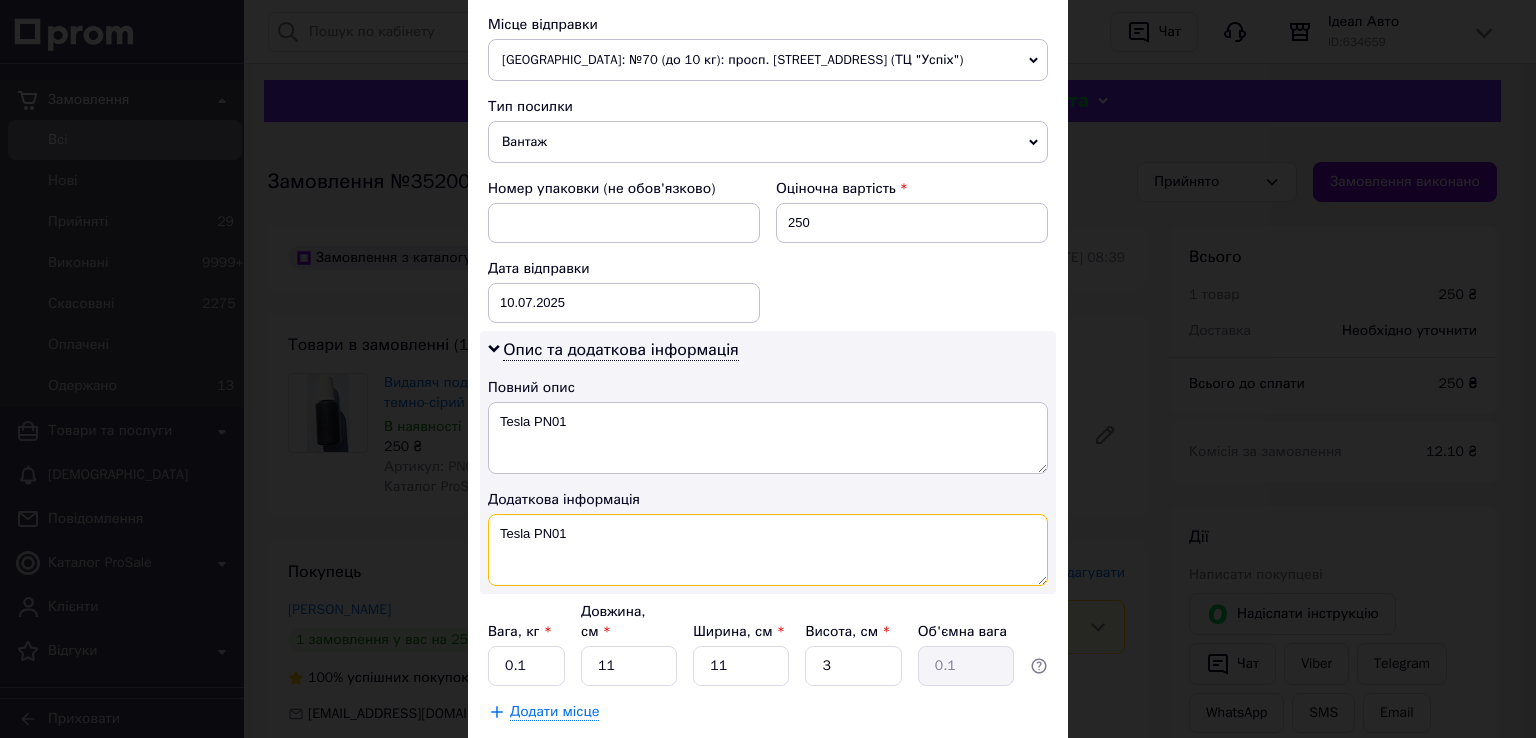click on "Tesla PN01" at bounding box center [768, 550] 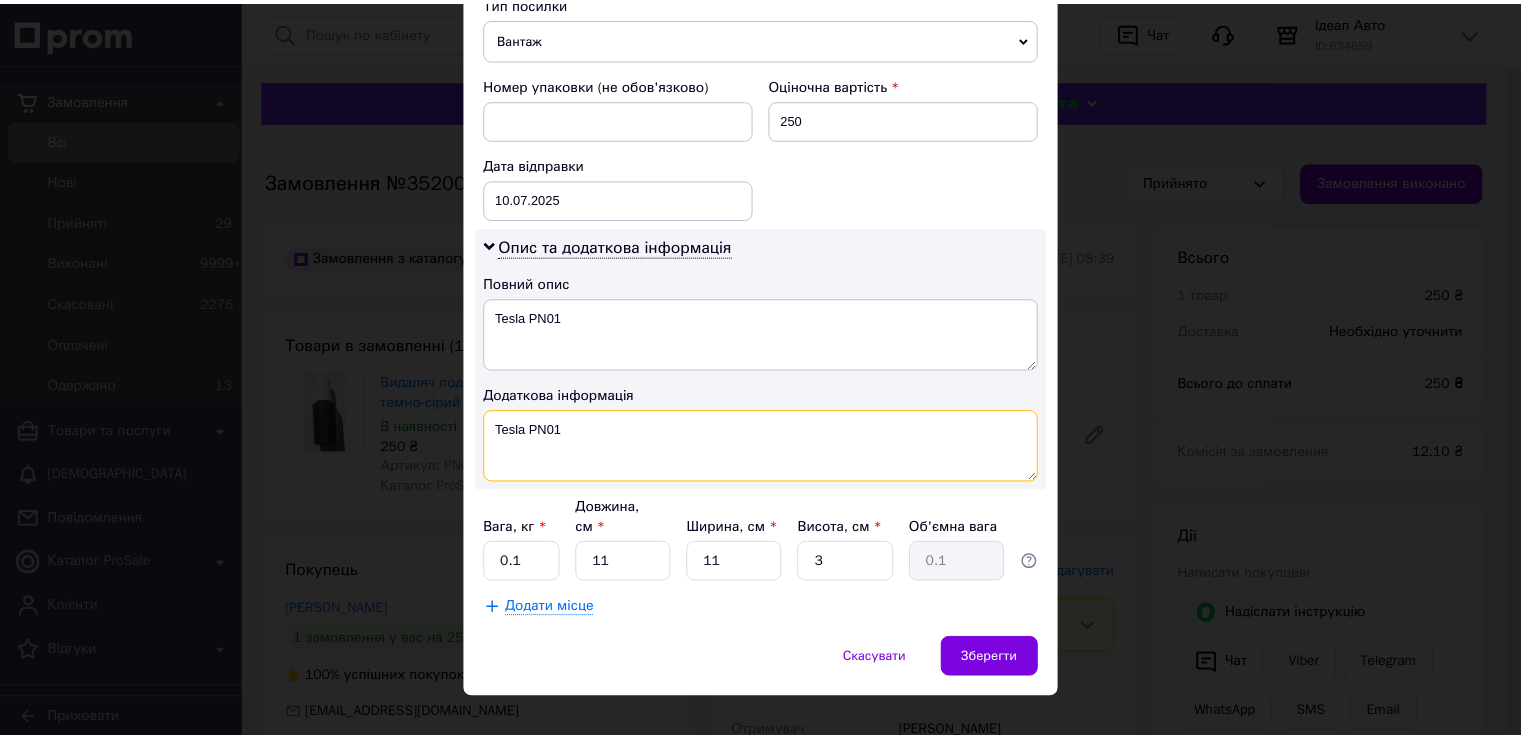 scroll, scrollTop: 808, scrollLeft: 0, axis: vertical 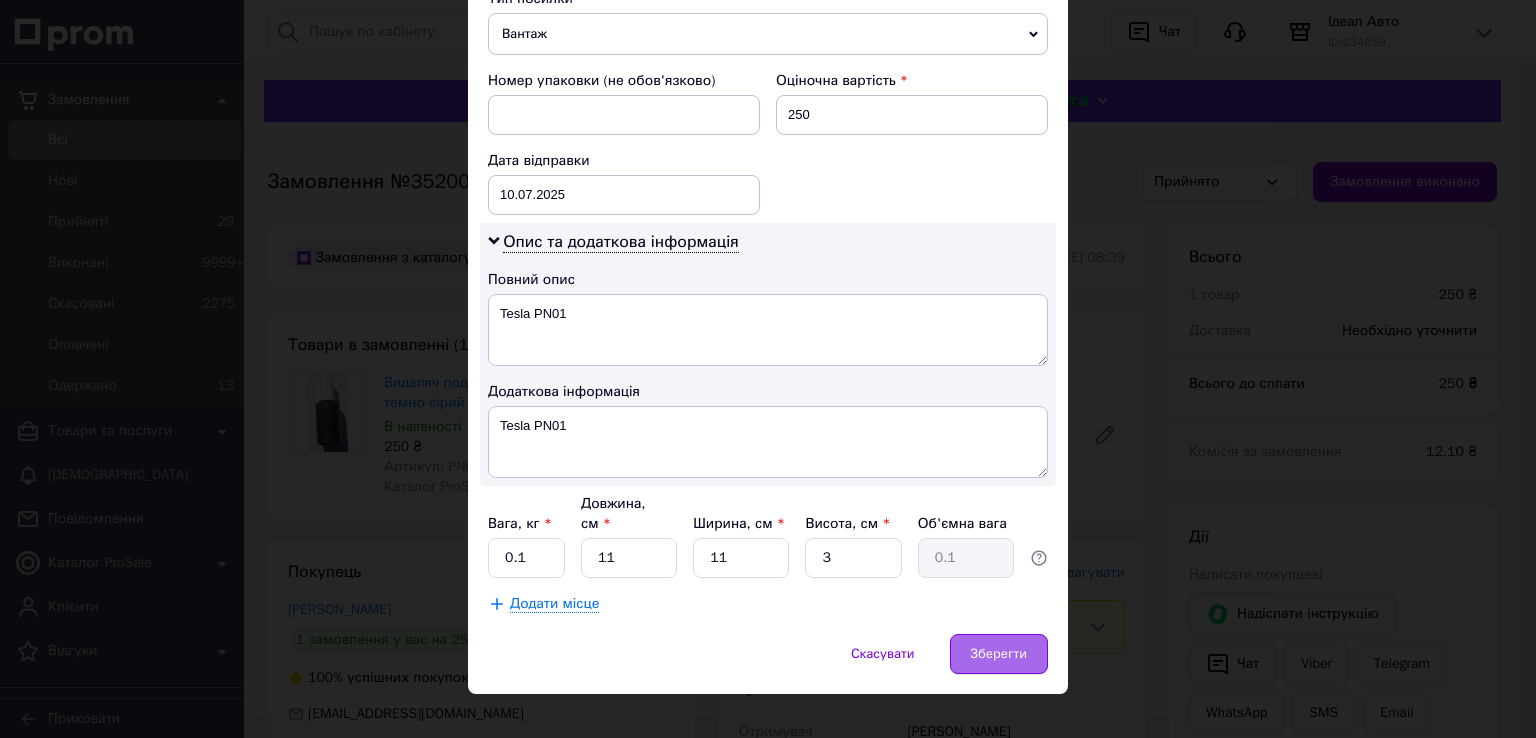 click on "Зберегти" at bounding box center (999, 654) 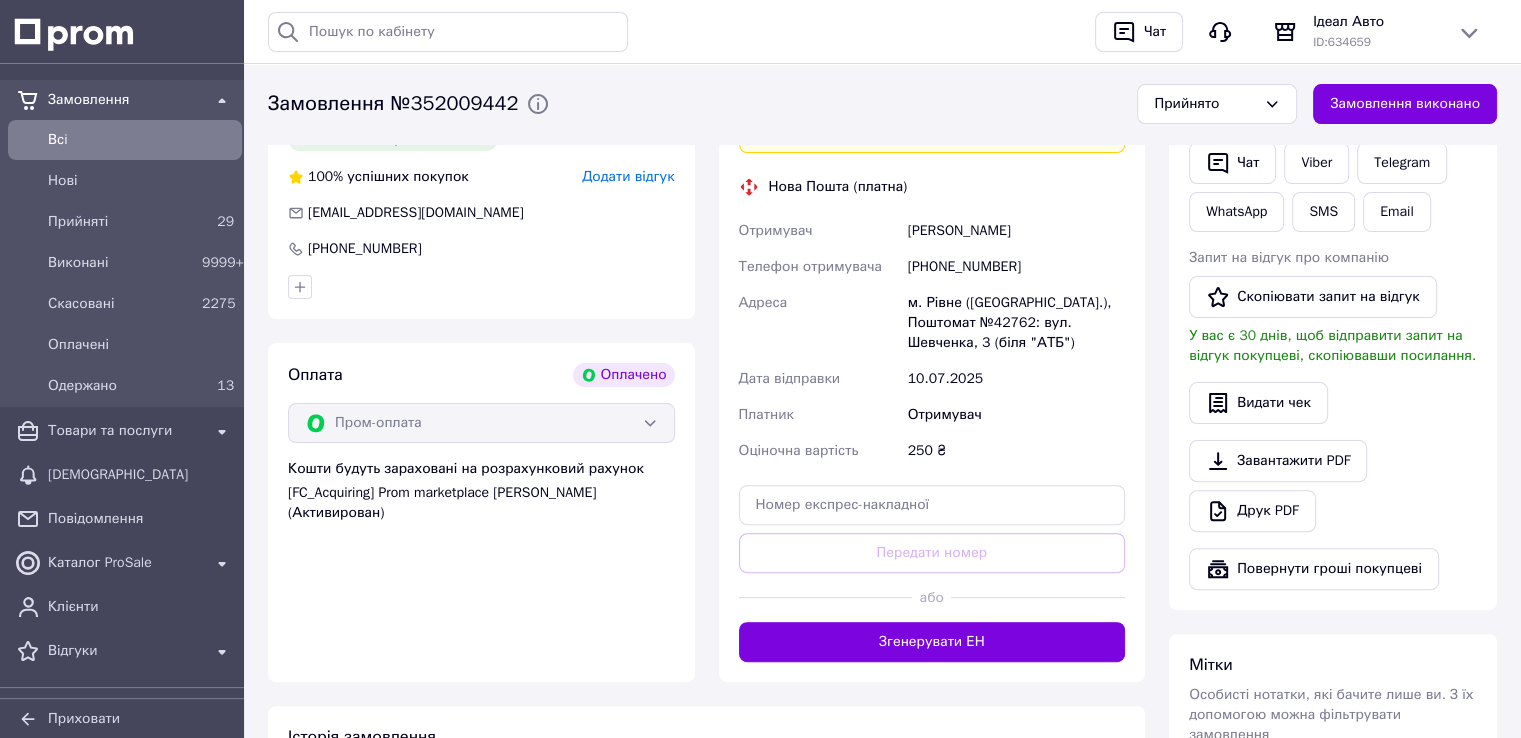 scroll, scrollTop: 600, scrollLeft: 0, axis: vertical 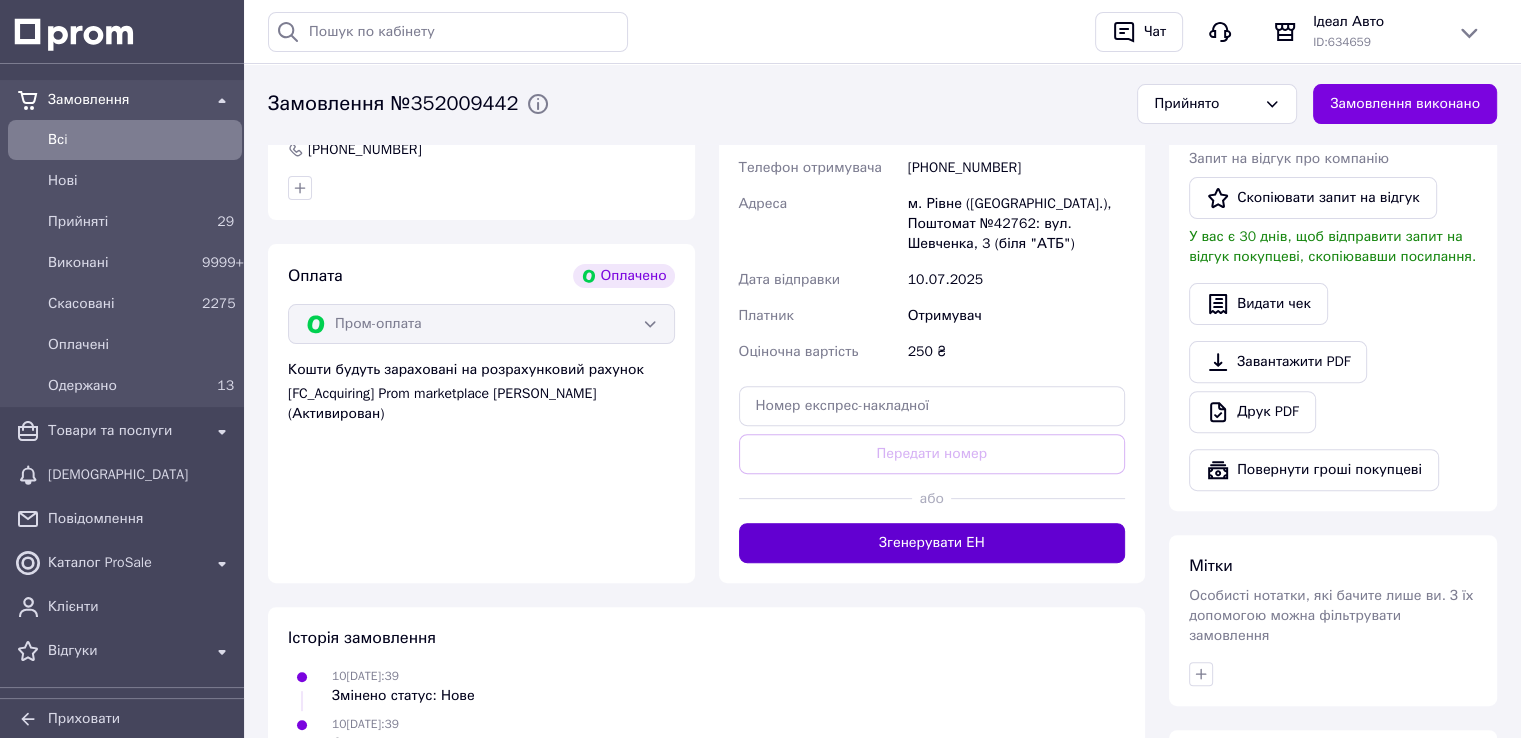 click on "Згенерувати ЕН" at bounding box center [932, 543] 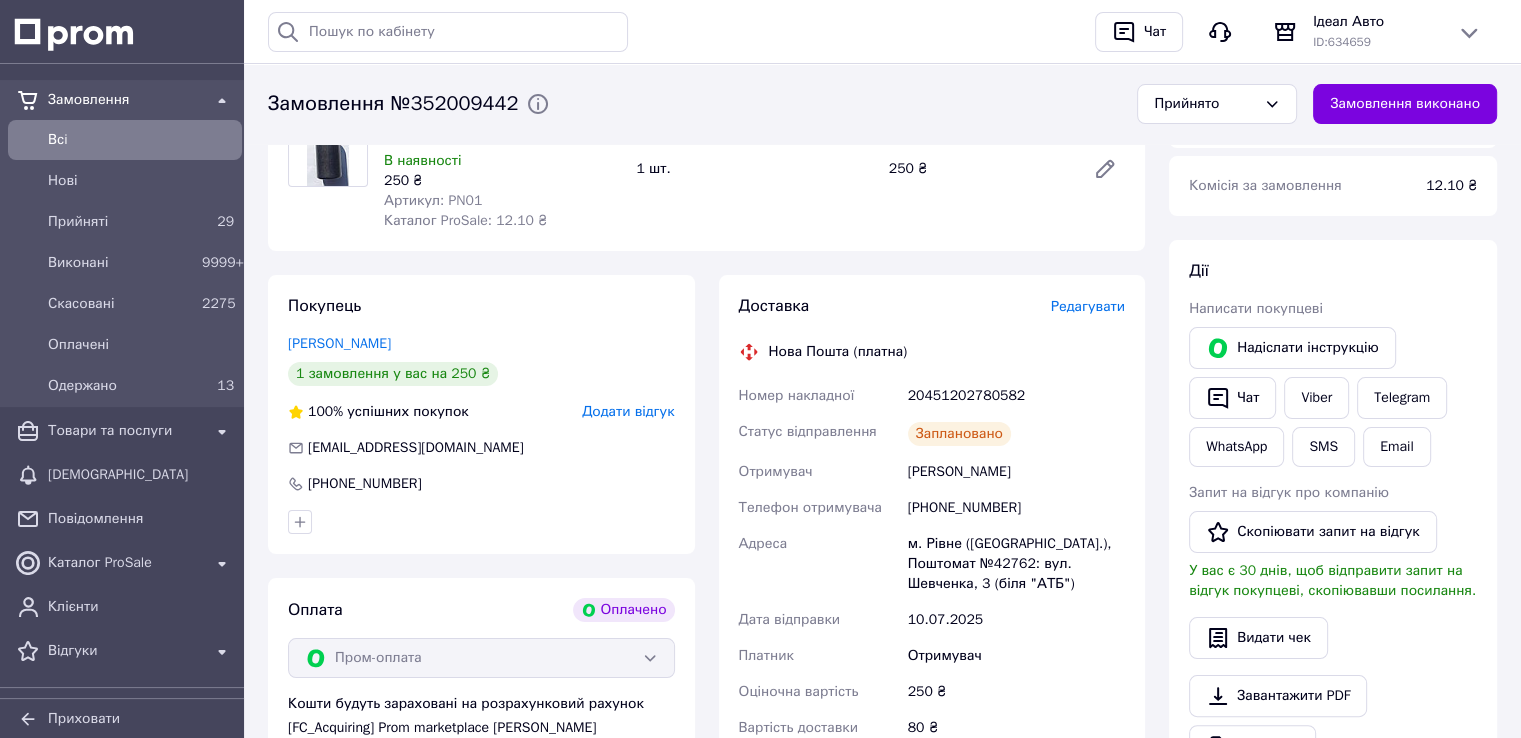 scroll, scrollTop: 400, scrollLeft: 0, axis: vertical 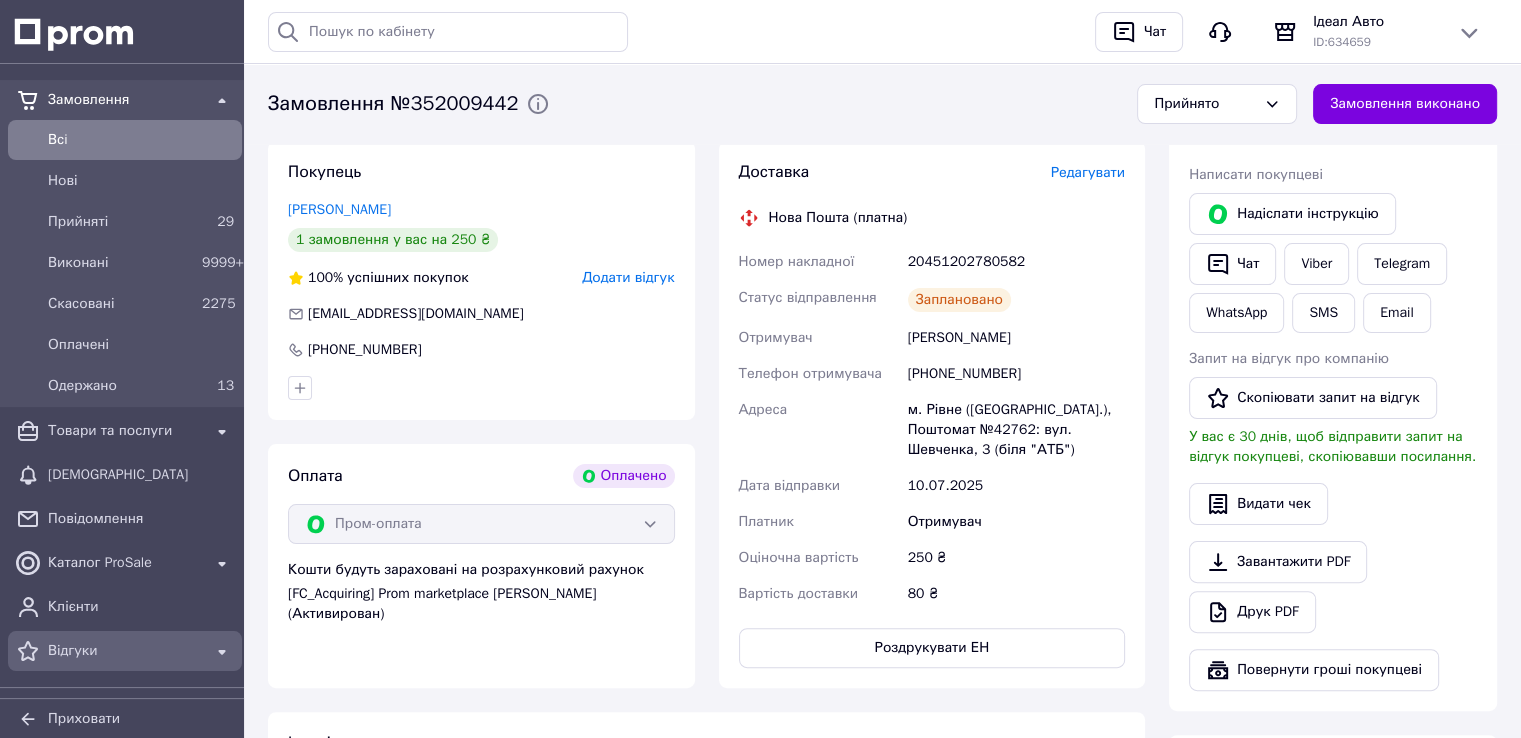 click on "Відгуки" at bounding box center [125, 651] 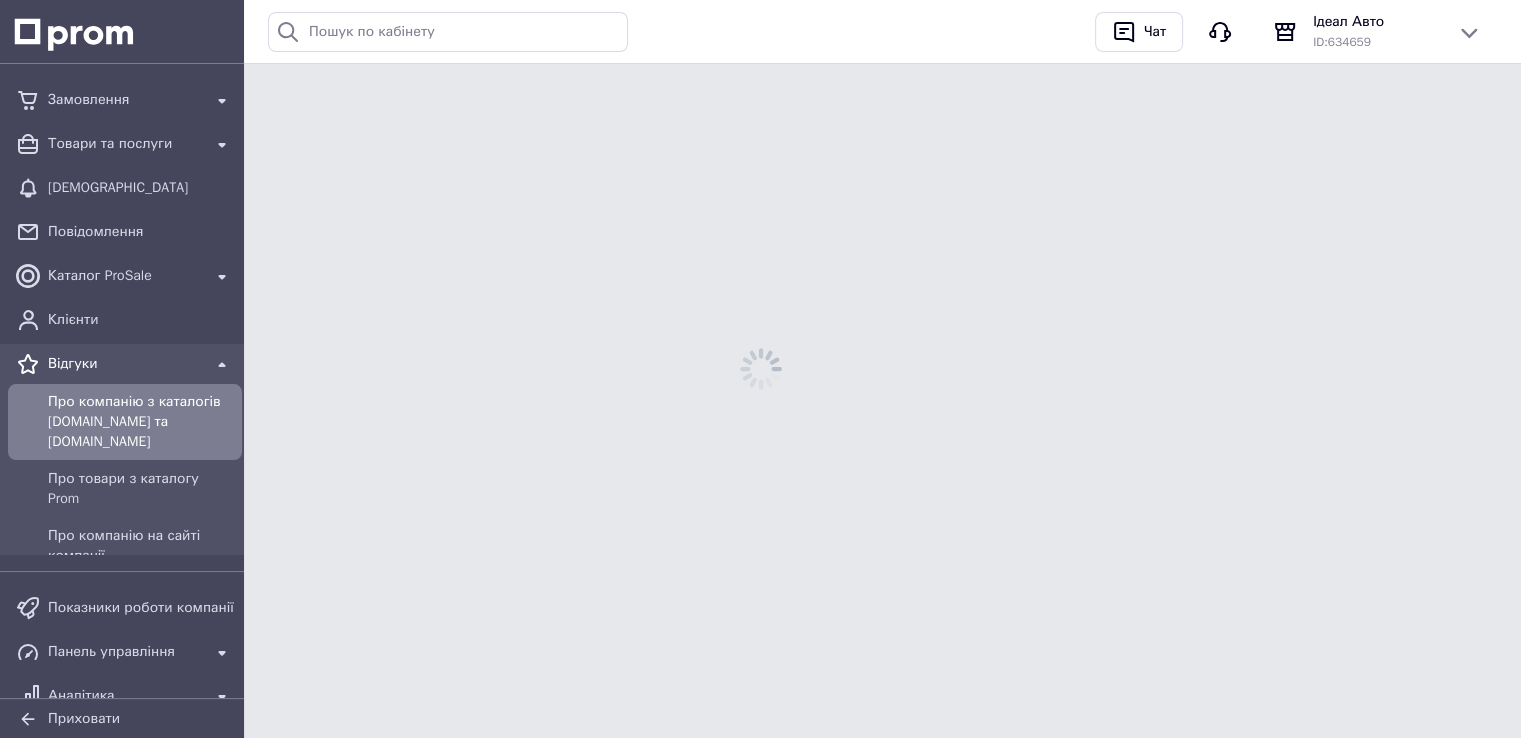 scroll, scrollTop: 0, scrollLeft: 0, axis: both 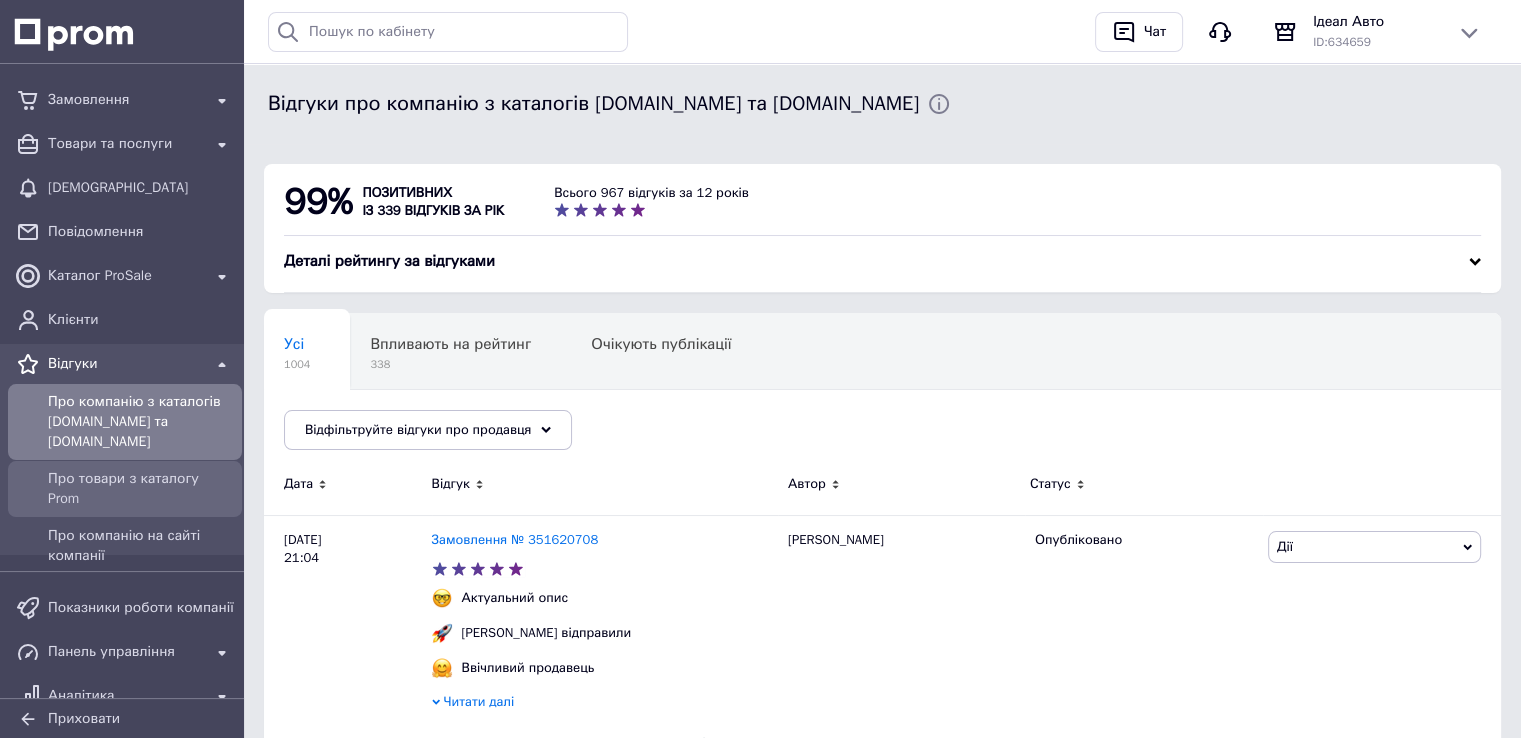 click on "Про товари з каталогу Prom" at bounding box center [141, 489] 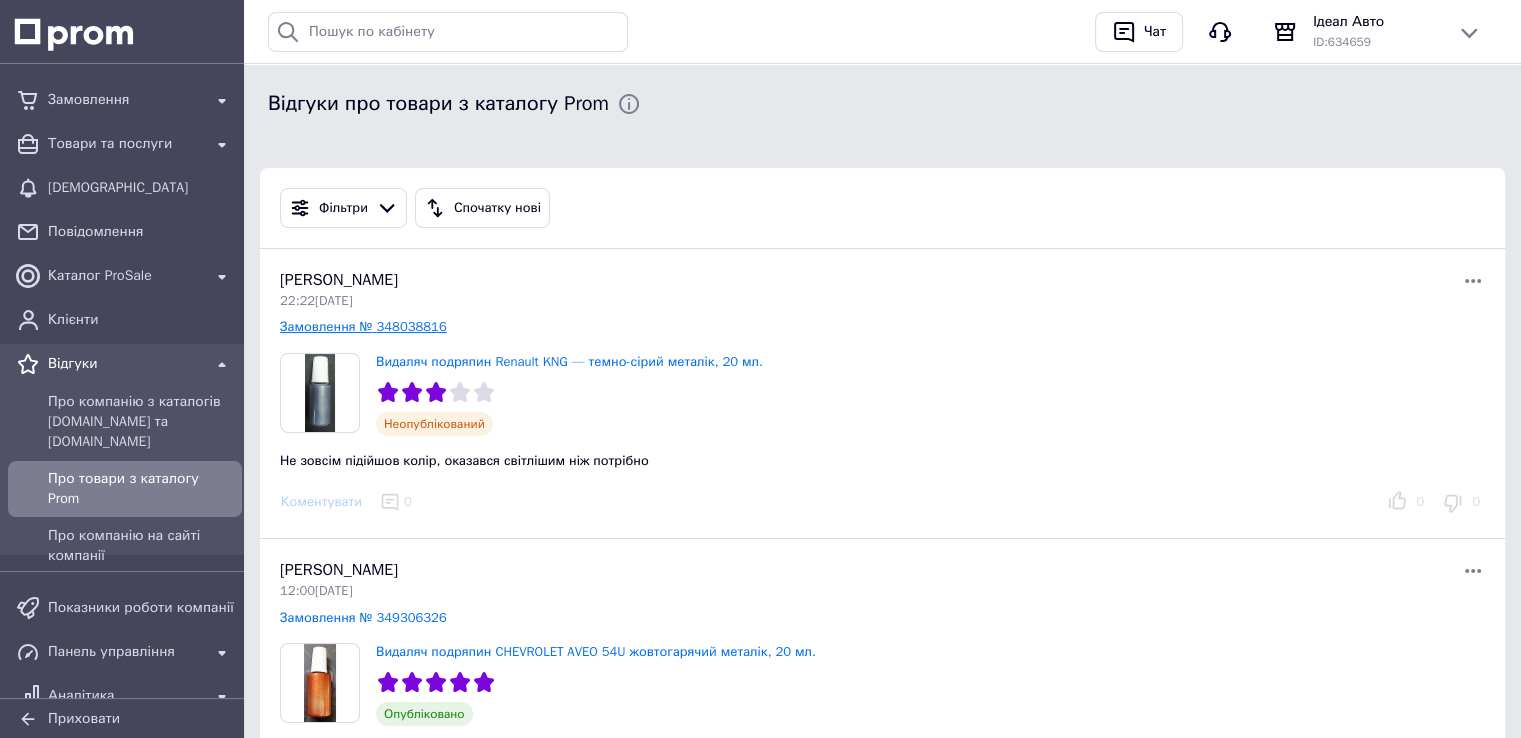 click on "Замовлення №   348038816" at bounding box center [363, 326] 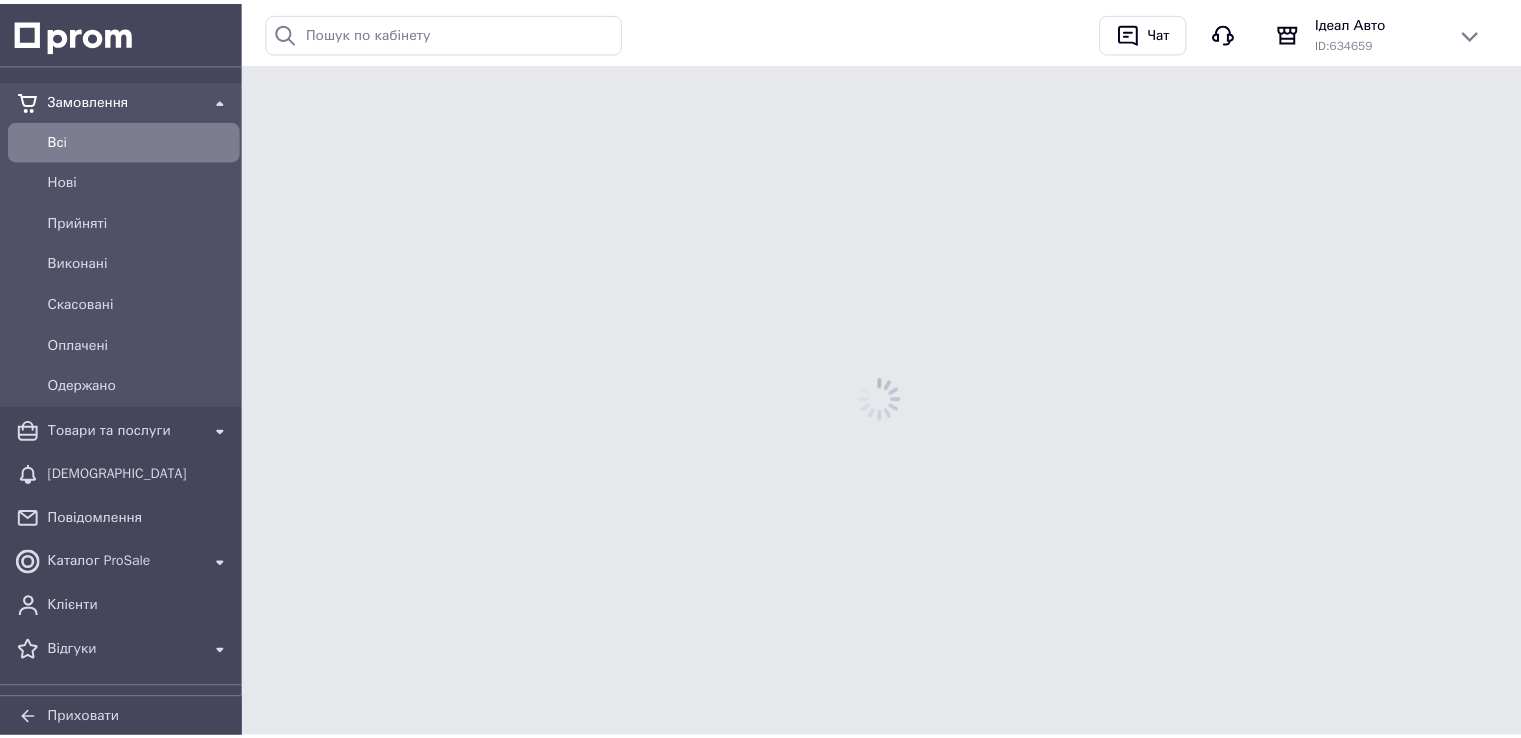 scroll, scrollTop: 0, scrollLeft: 0, axis: both 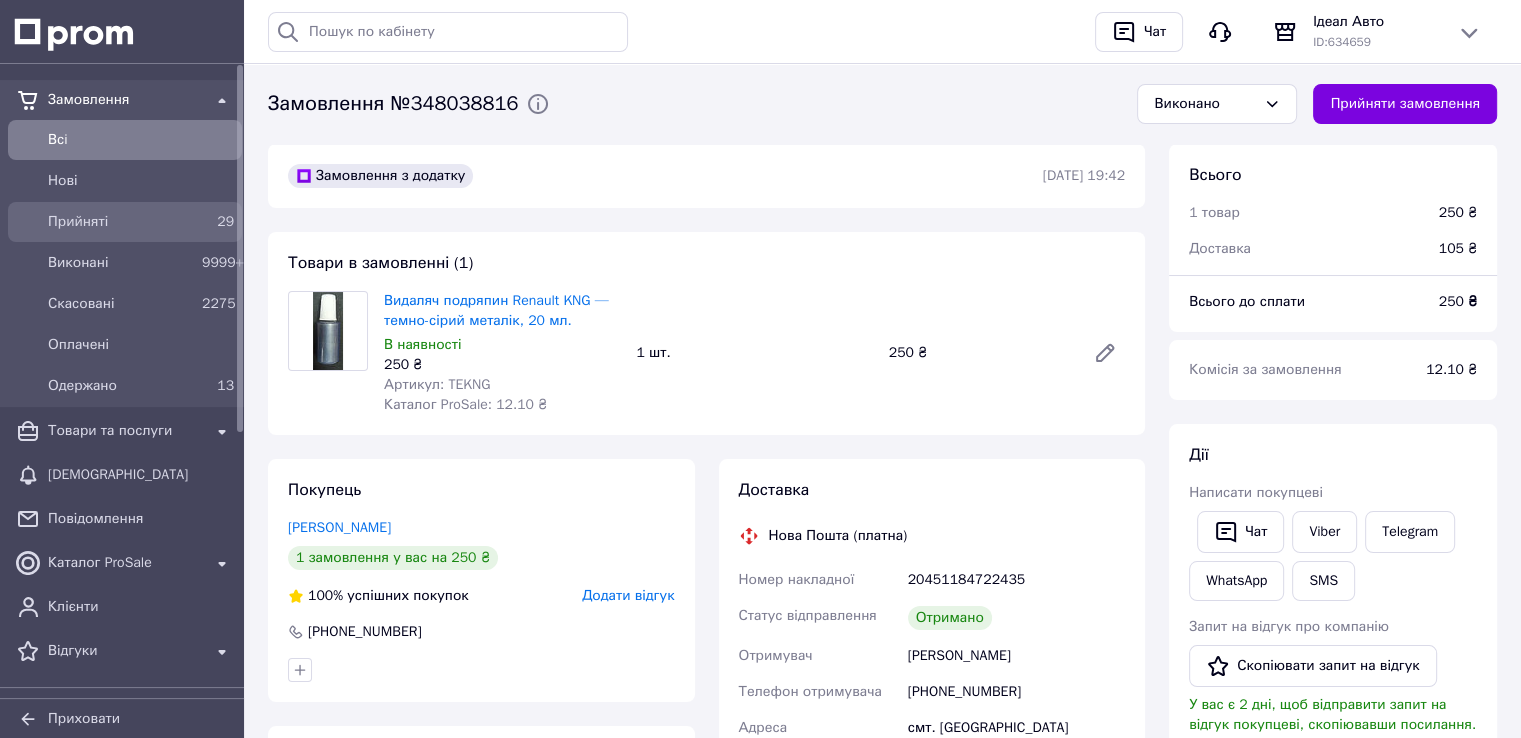 click on "Прийняті" at bounding box center (121, 222) 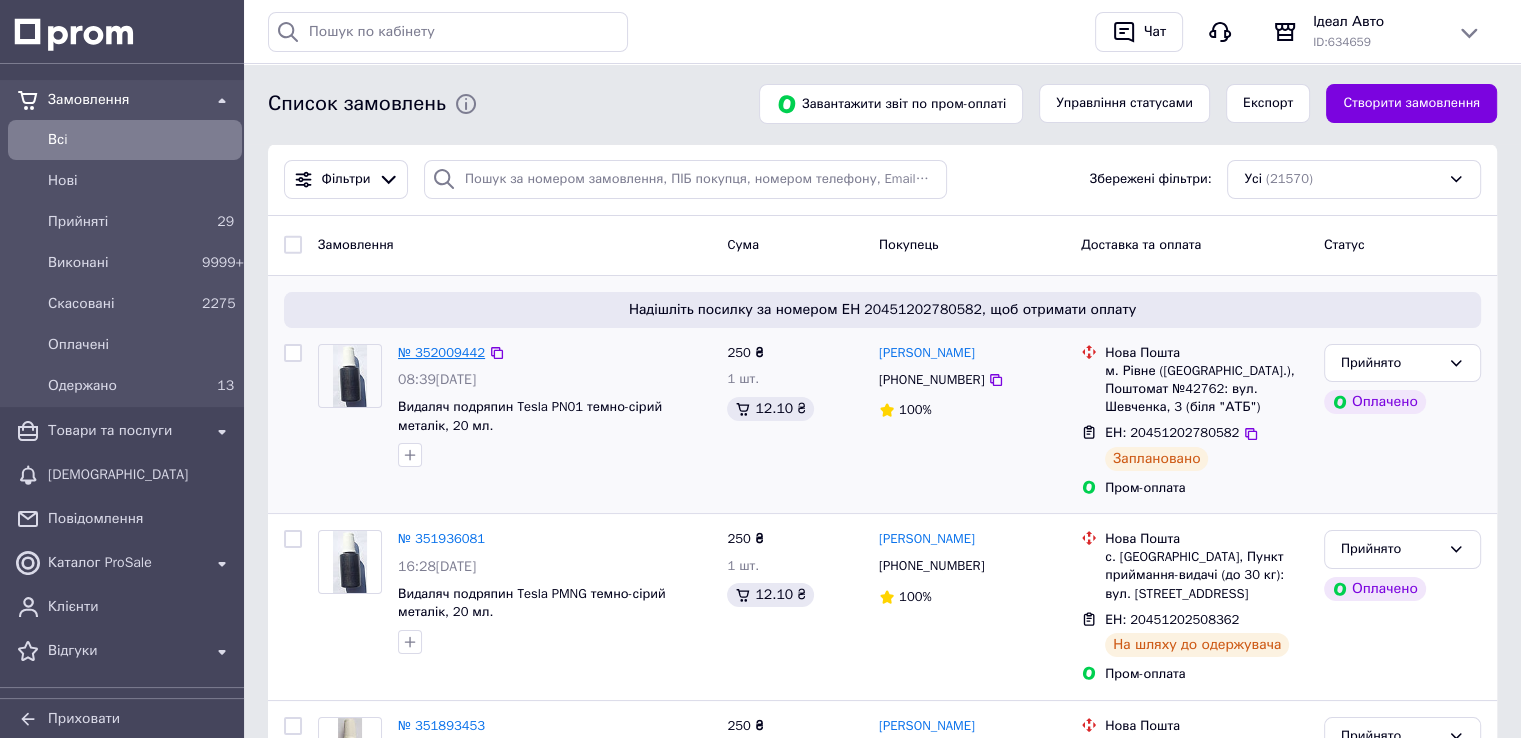 click on "№ 352009442" at bounding box center [441, 352] 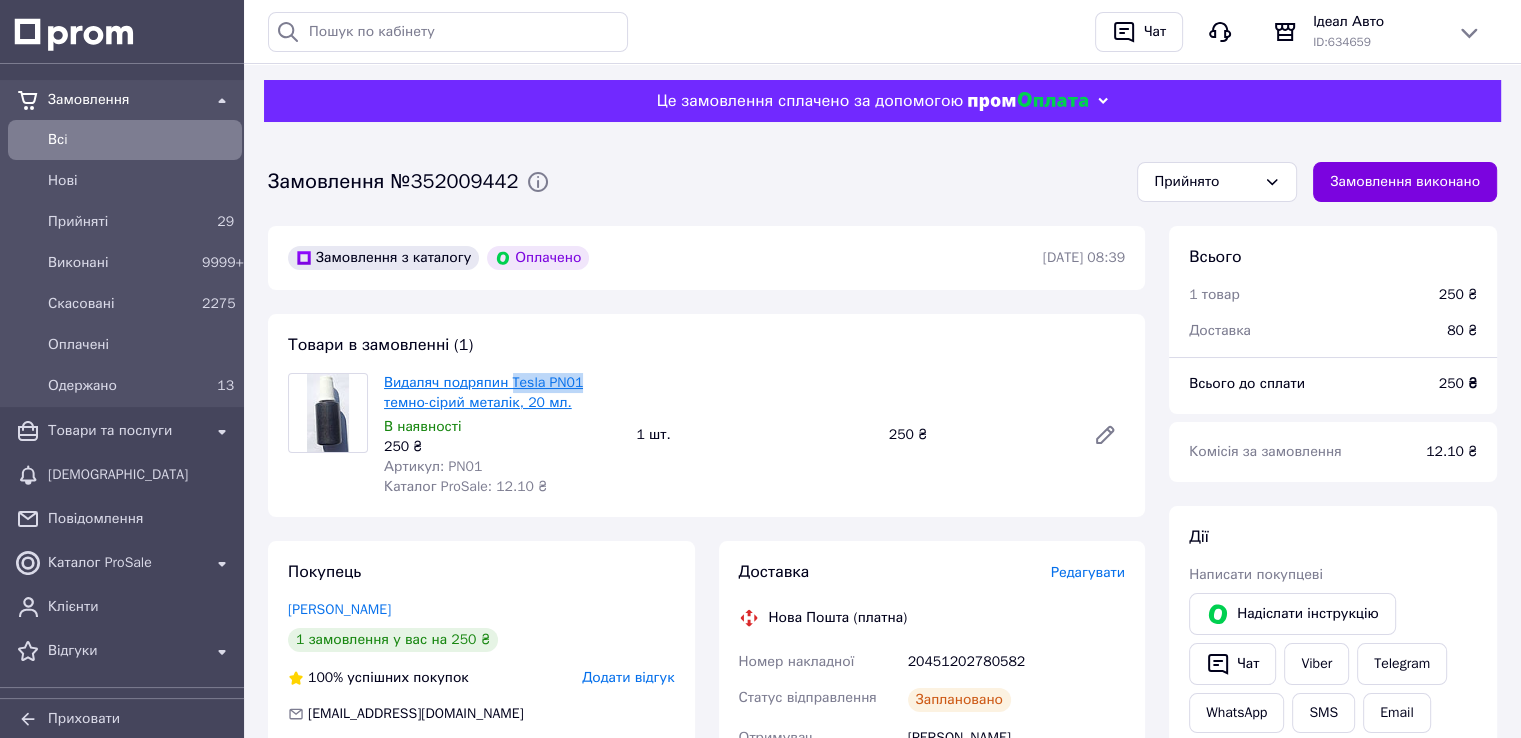 drag, startPoint x: 588, startPoint y: 385, endPoint x: 510, endPoint y: 382, distance: 78.05767 